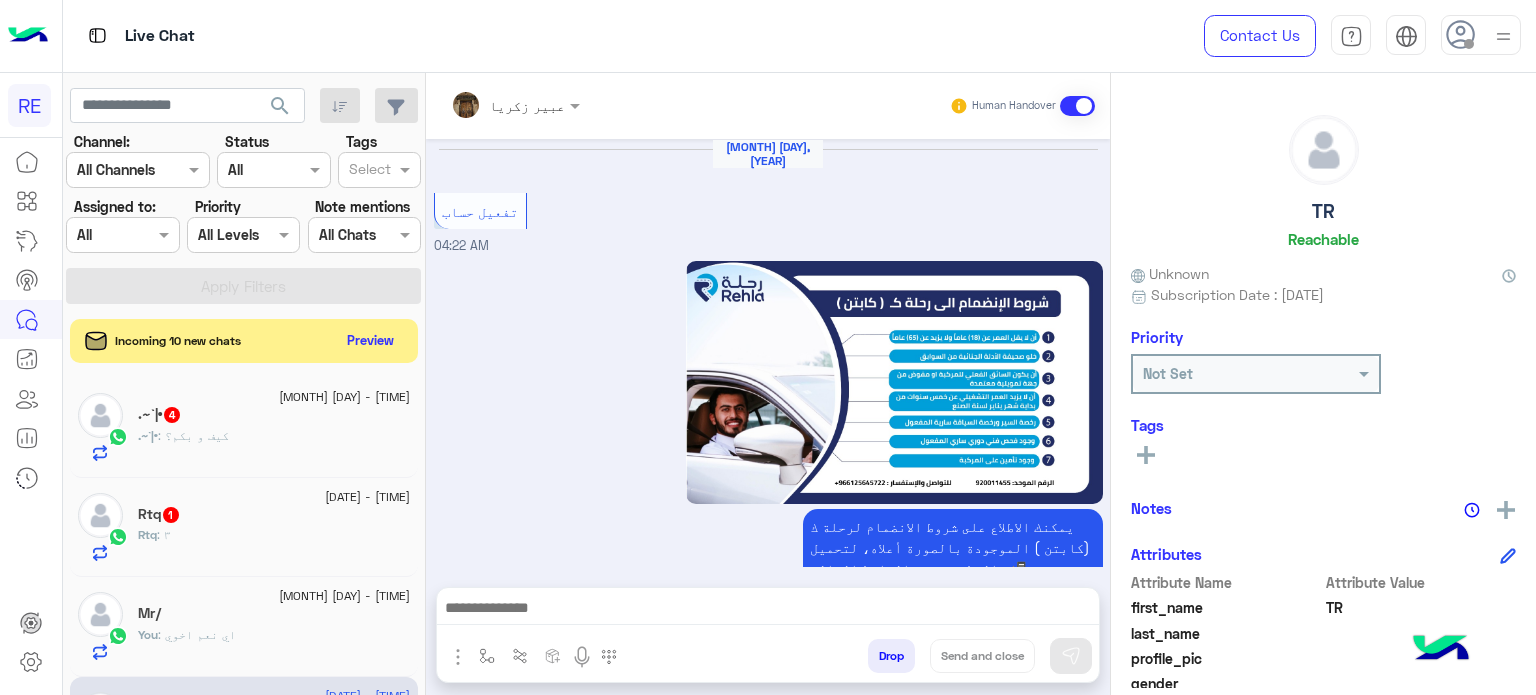 scroll, scrollTop: 0, scrollLeft: 0, axis: both 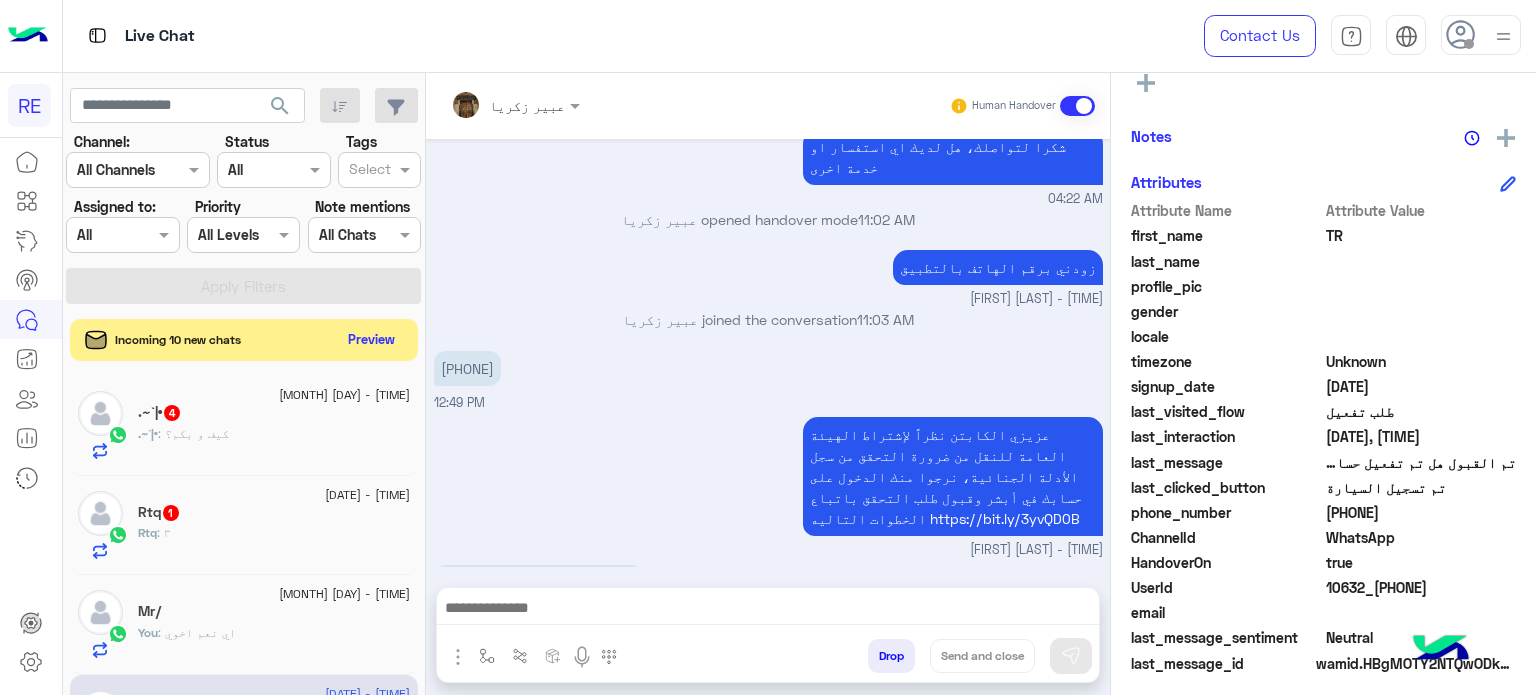 click on "Preview" 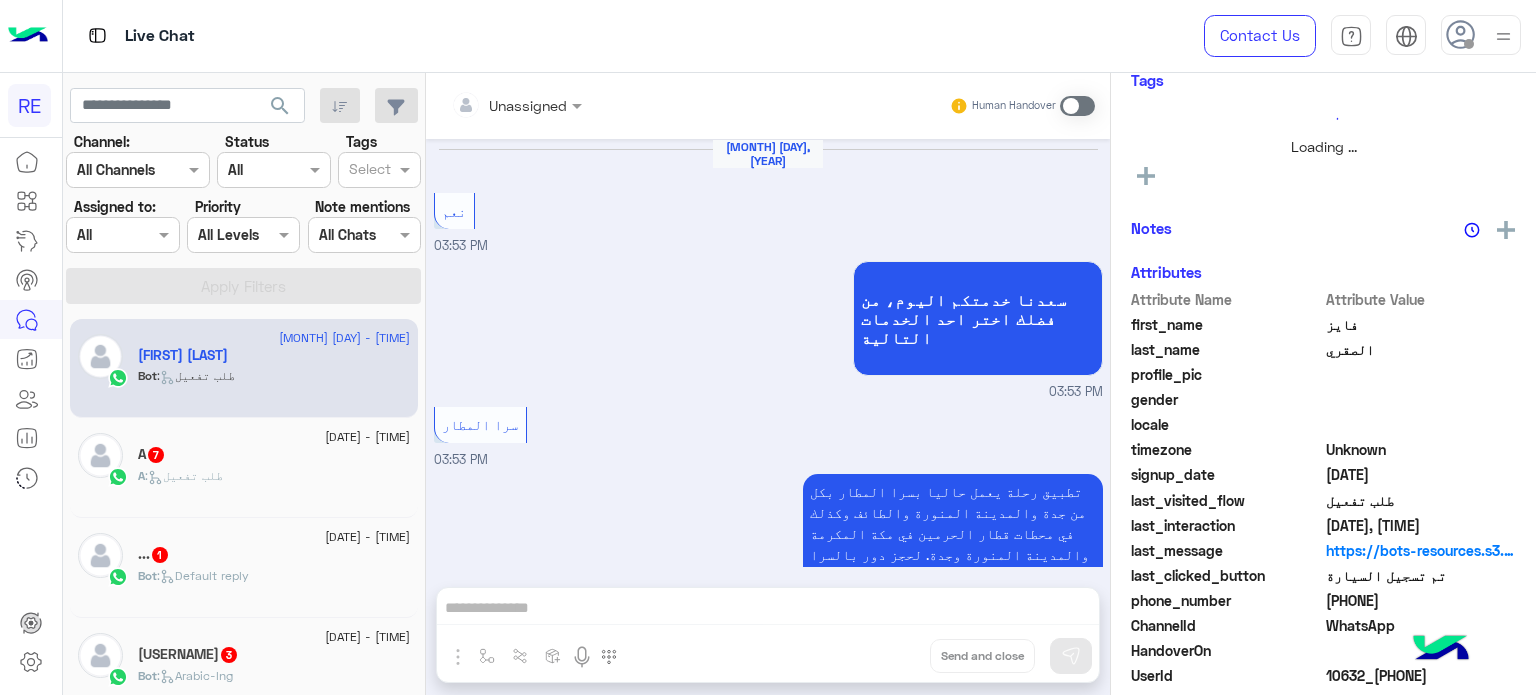 scroll, scrollTop: 1957, scrollLeft: 0, axis: vertical 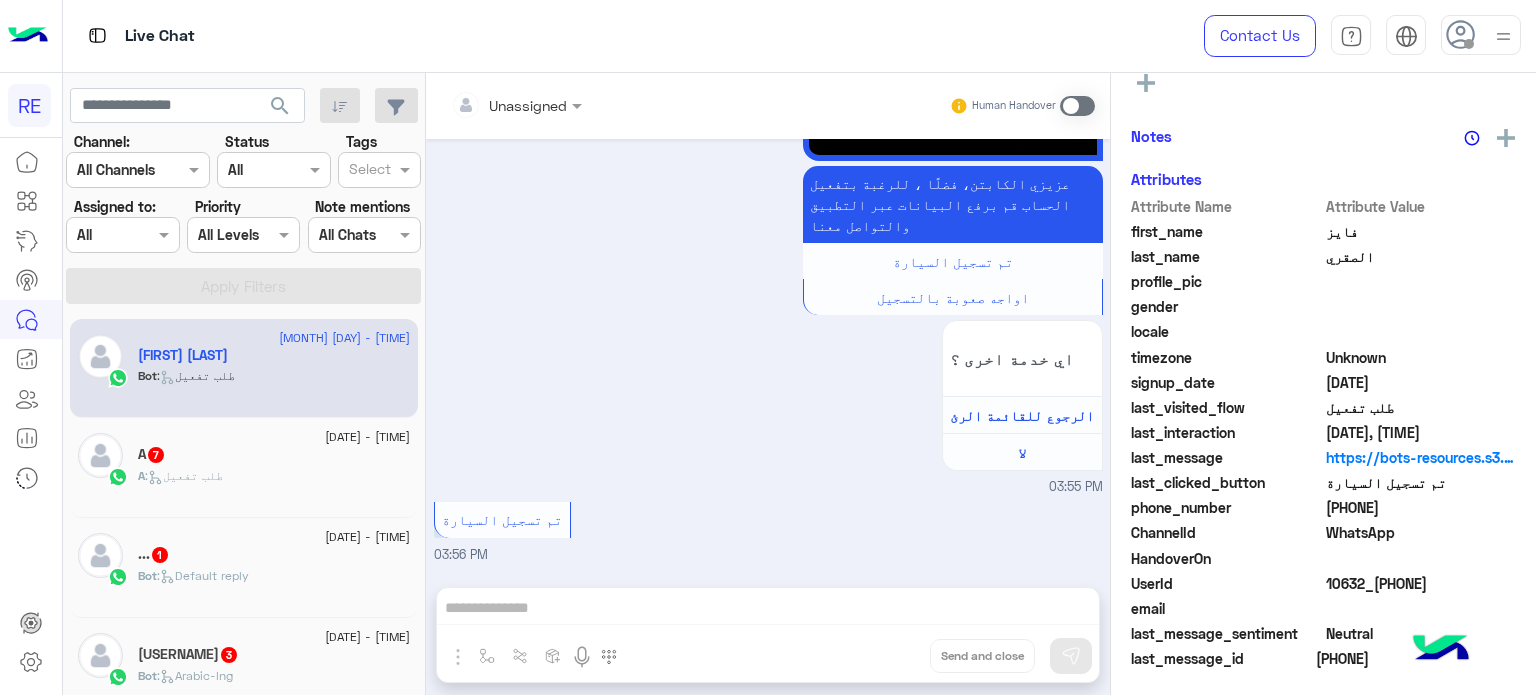 click on "A :   طلب تفعيل" 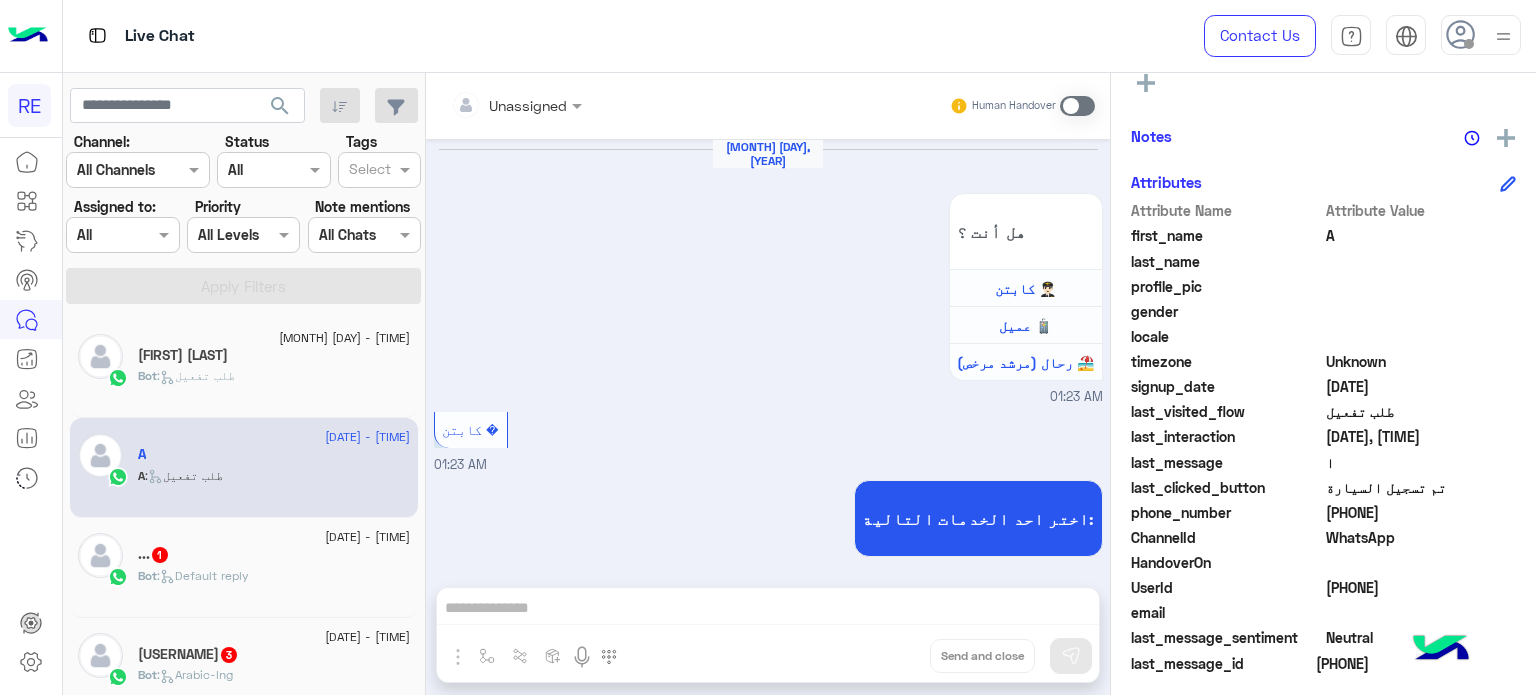 scroll, scrollTop: 1418, scrollLeft: 0, axis: vertical 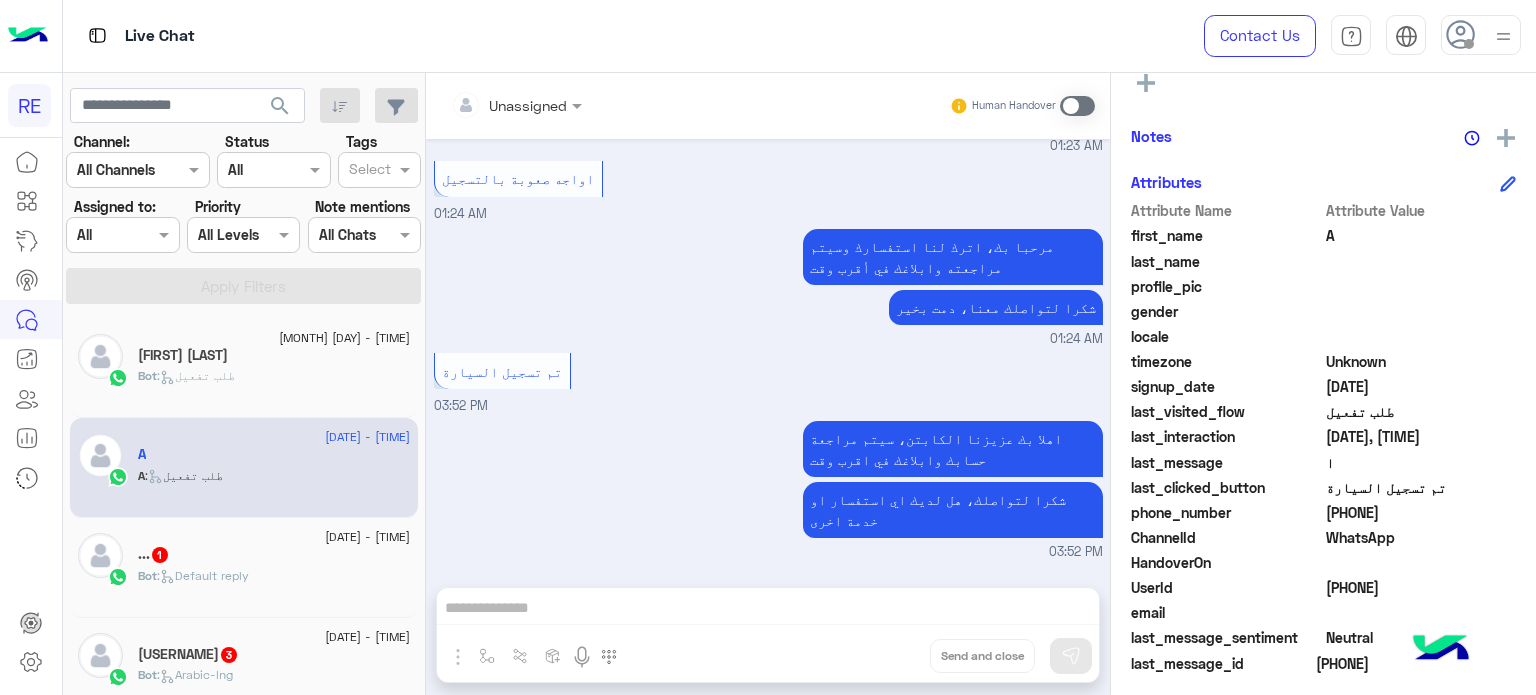 click on "...   1" 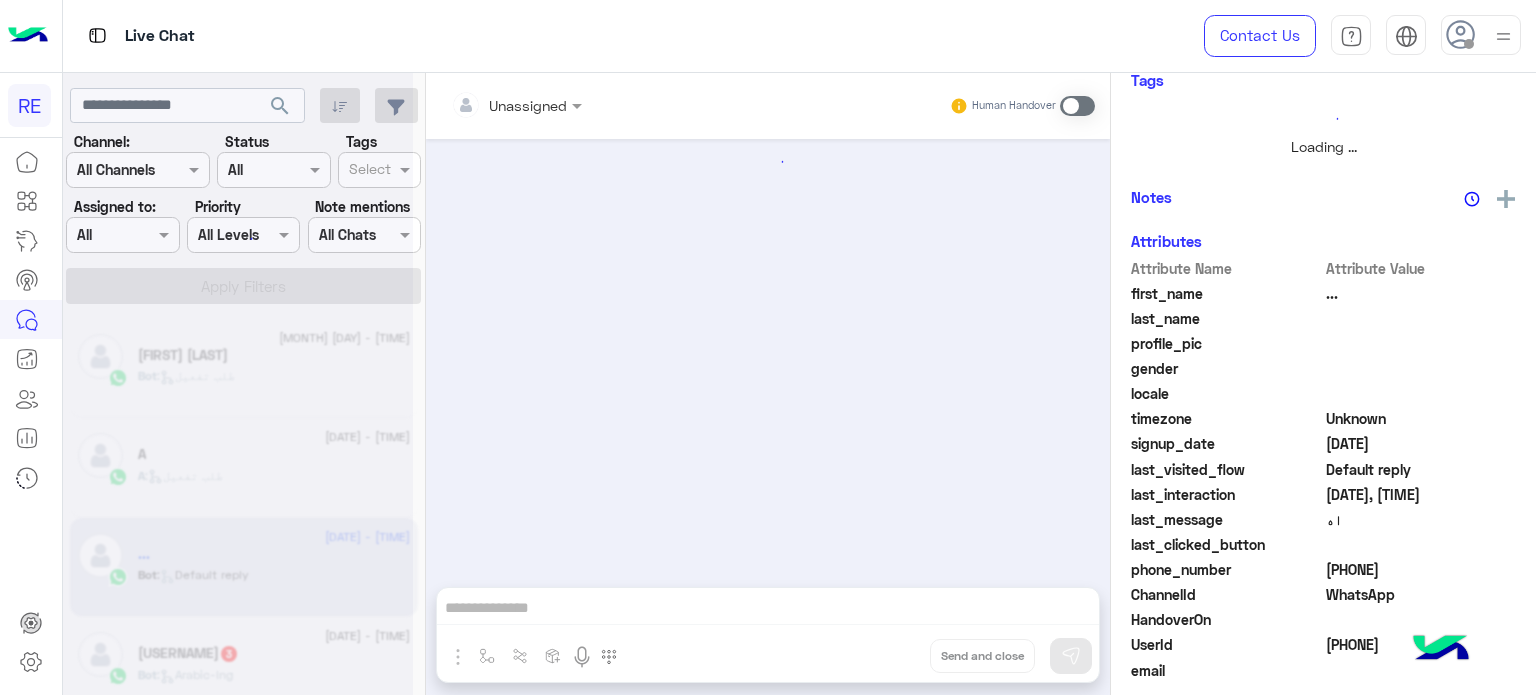 scroll, scrollTop: 0, scrollLeft: 0, axis: both 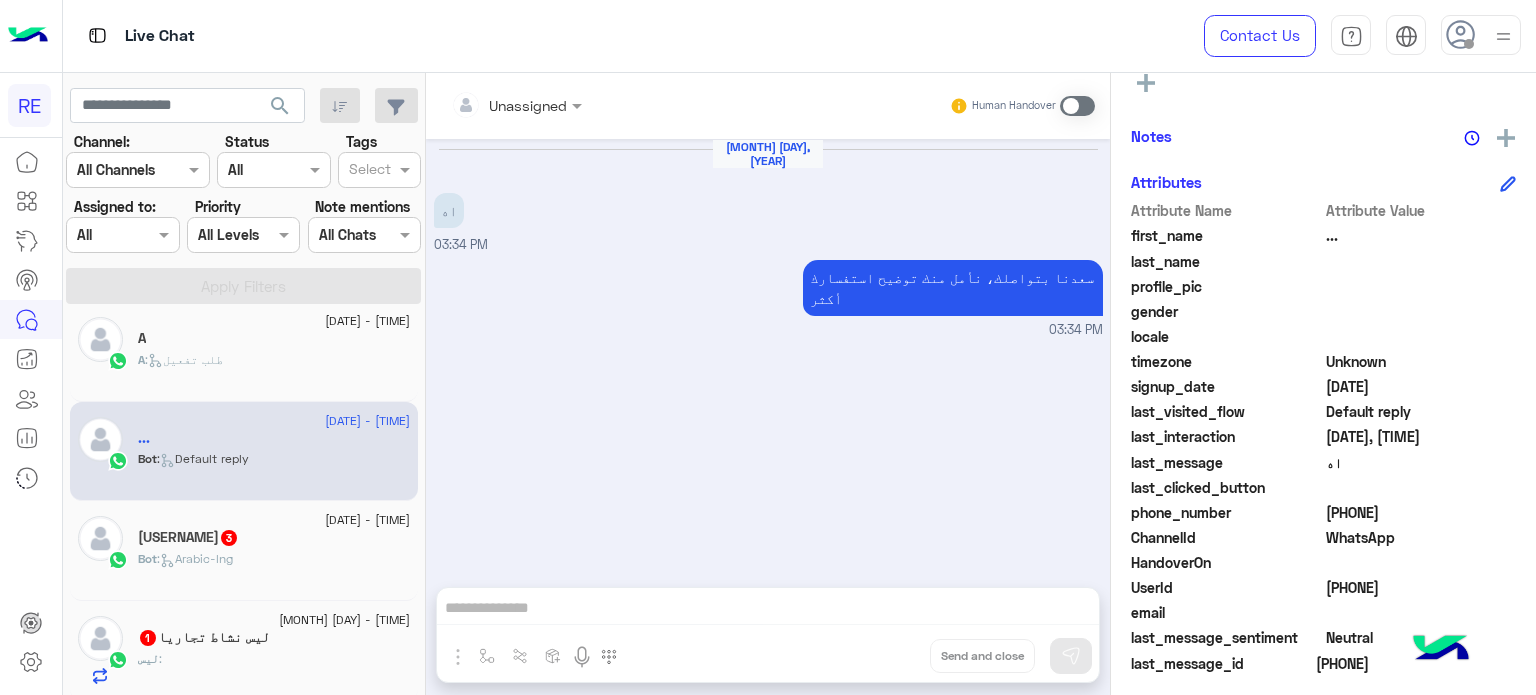 click on "3" 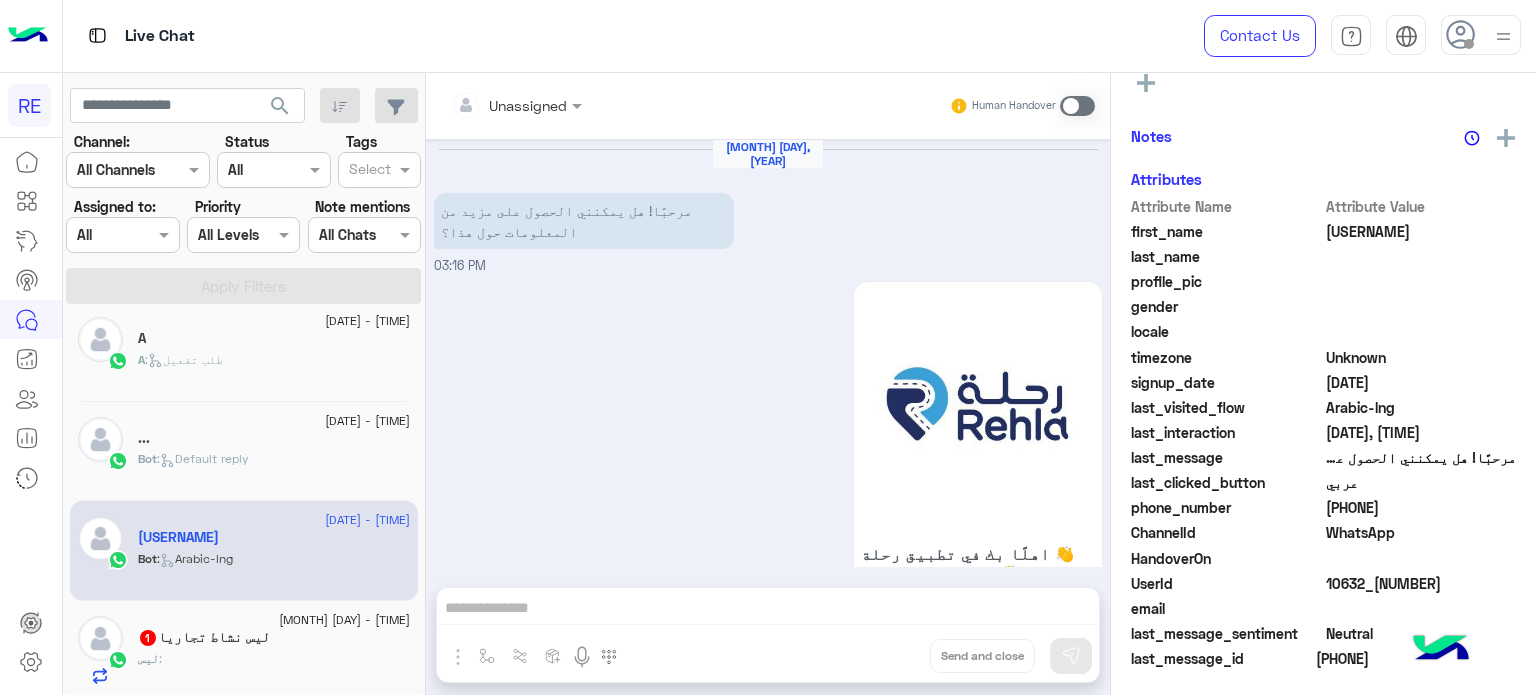 scroll, scrollTop: 737, scrollLeft: 0, axis: vertical 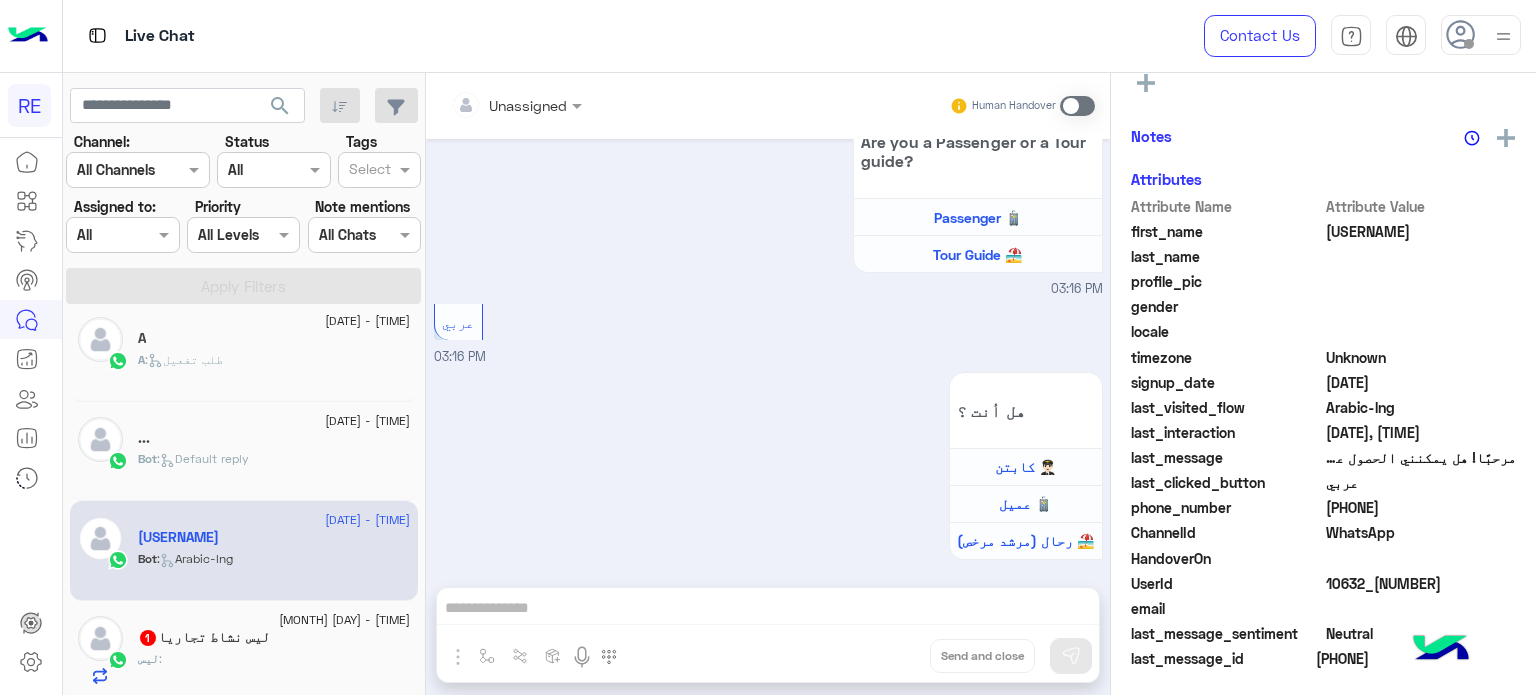 click on "ليس نشاط تجاريا  1" 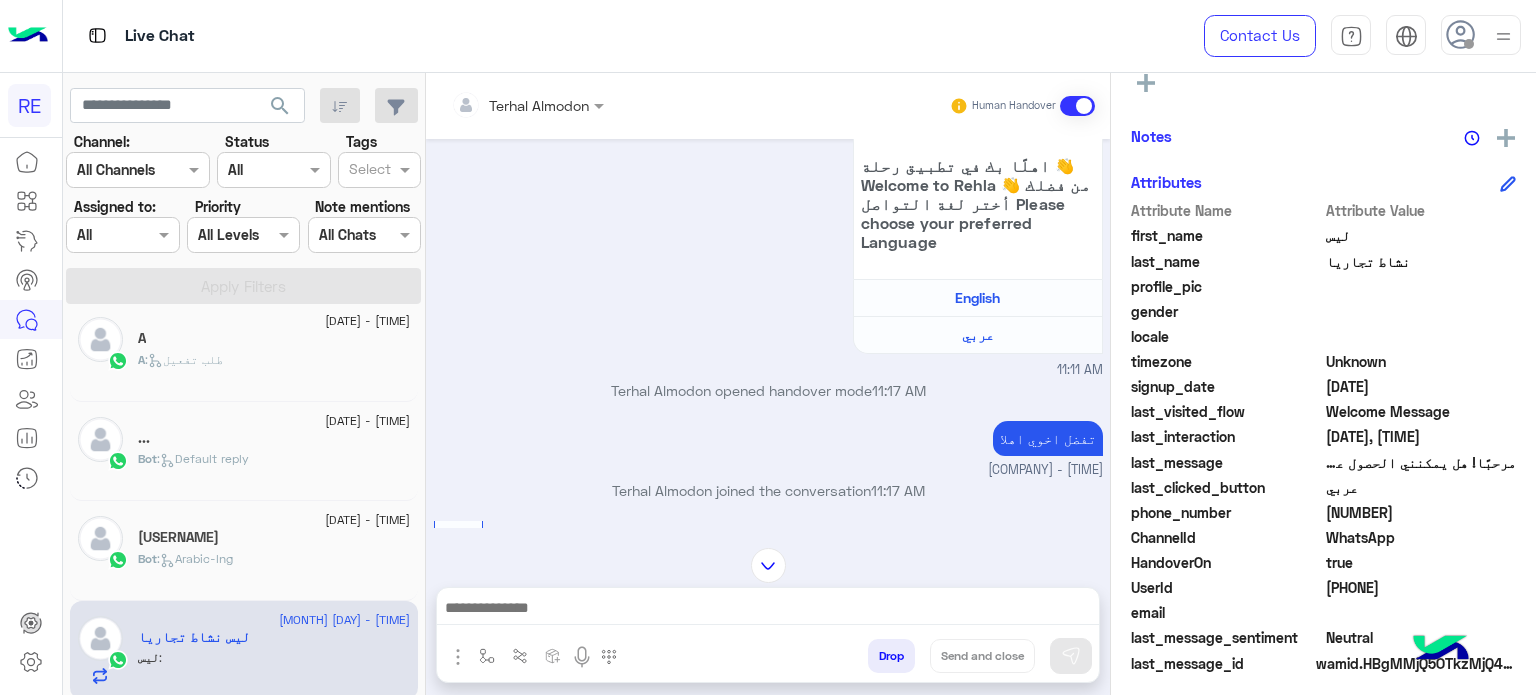 scroll, scrollTop: 0, scrollLeft: 0, axis: both 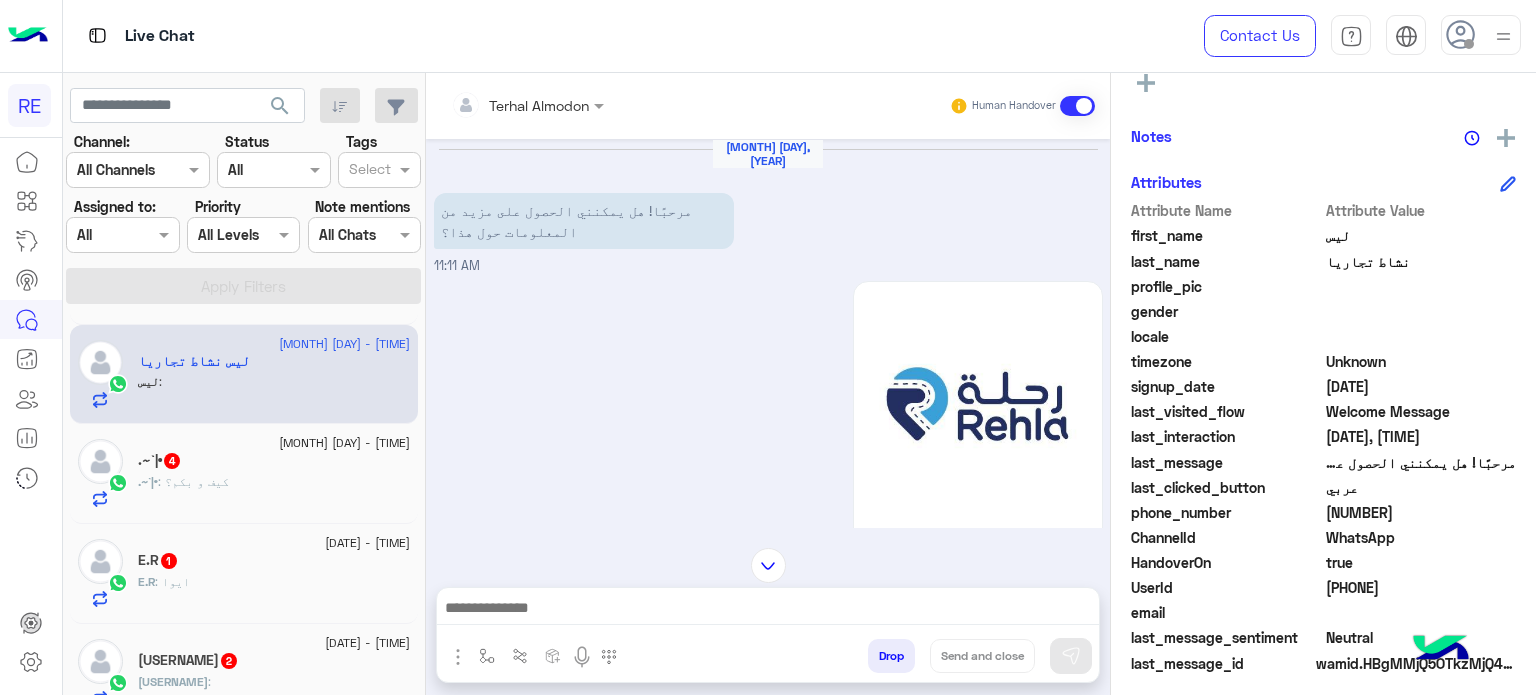 click on ".~`|• : كيف و بكم؟" 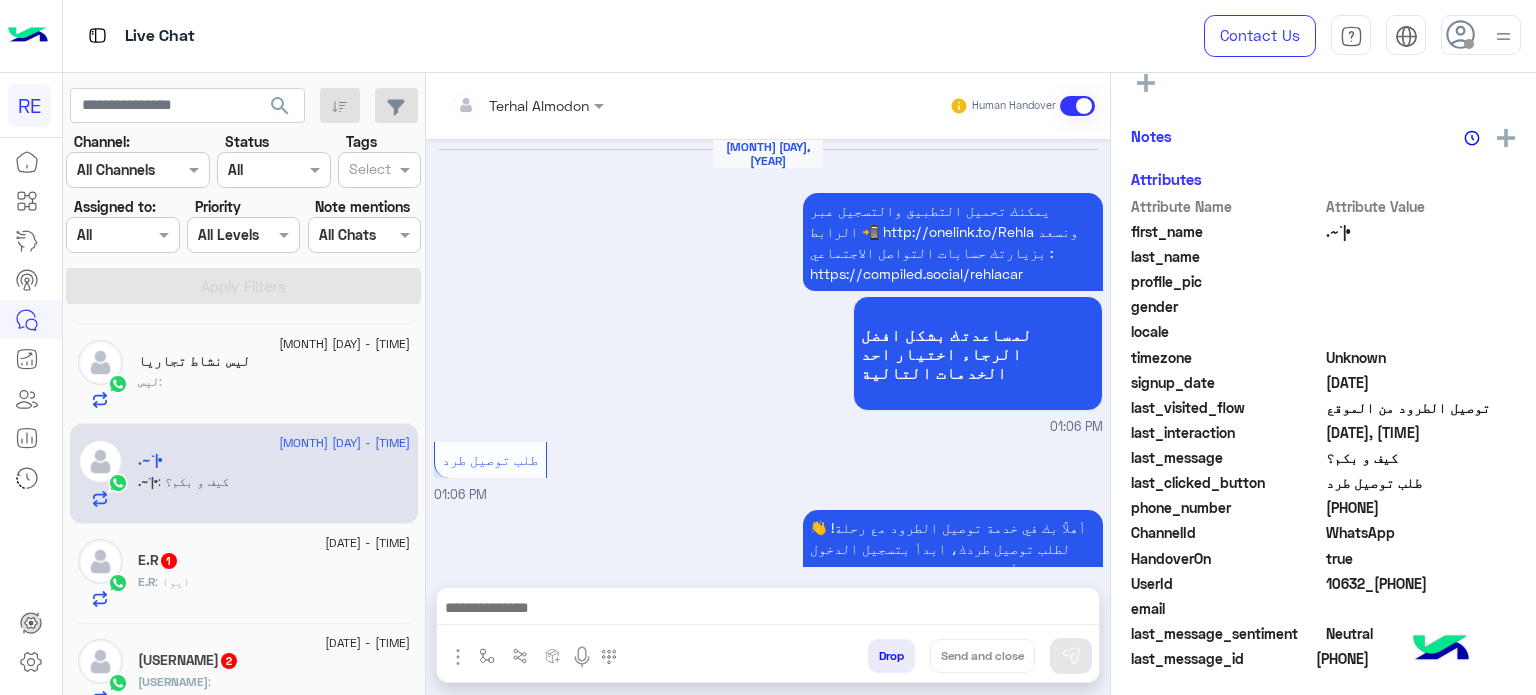 scroll, scrollTop: 572, scrollLeft: 0, axis: vertical 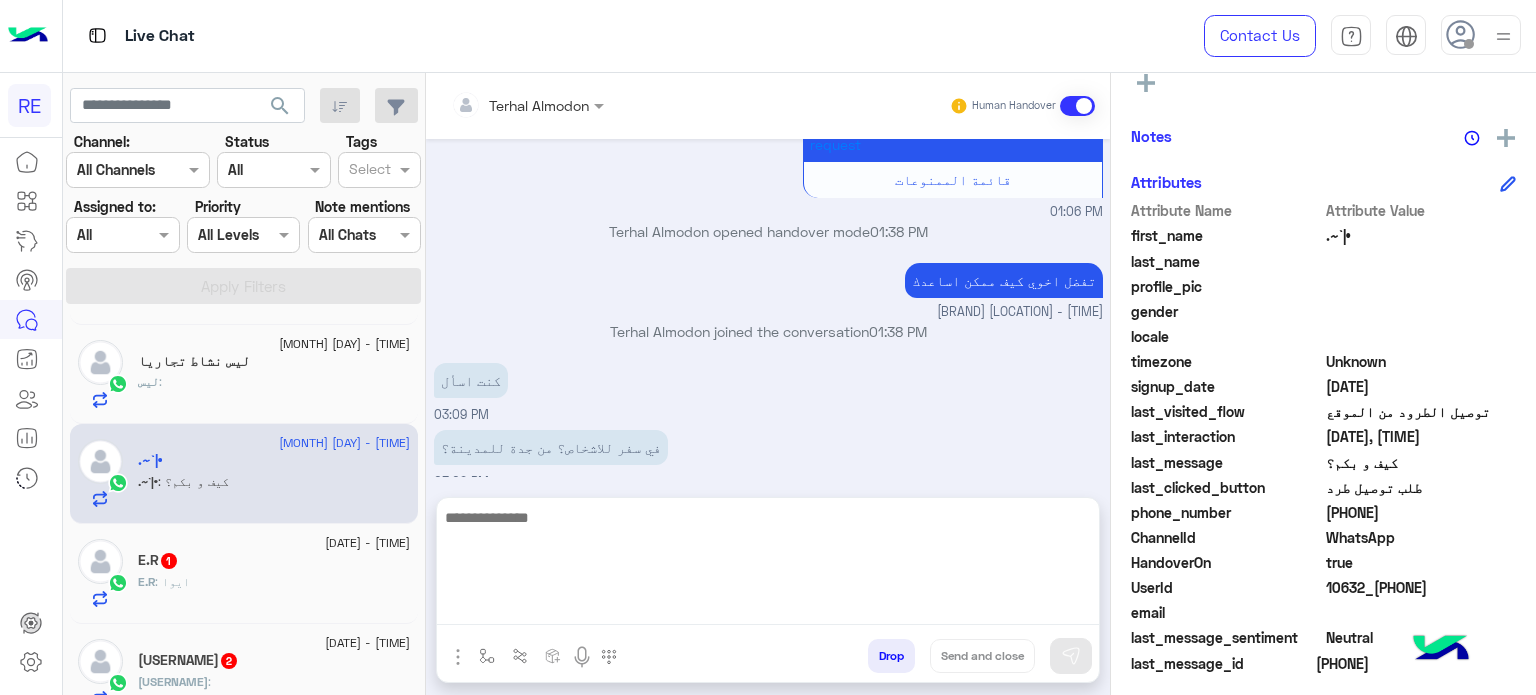 click at bounding box center (768, 565) 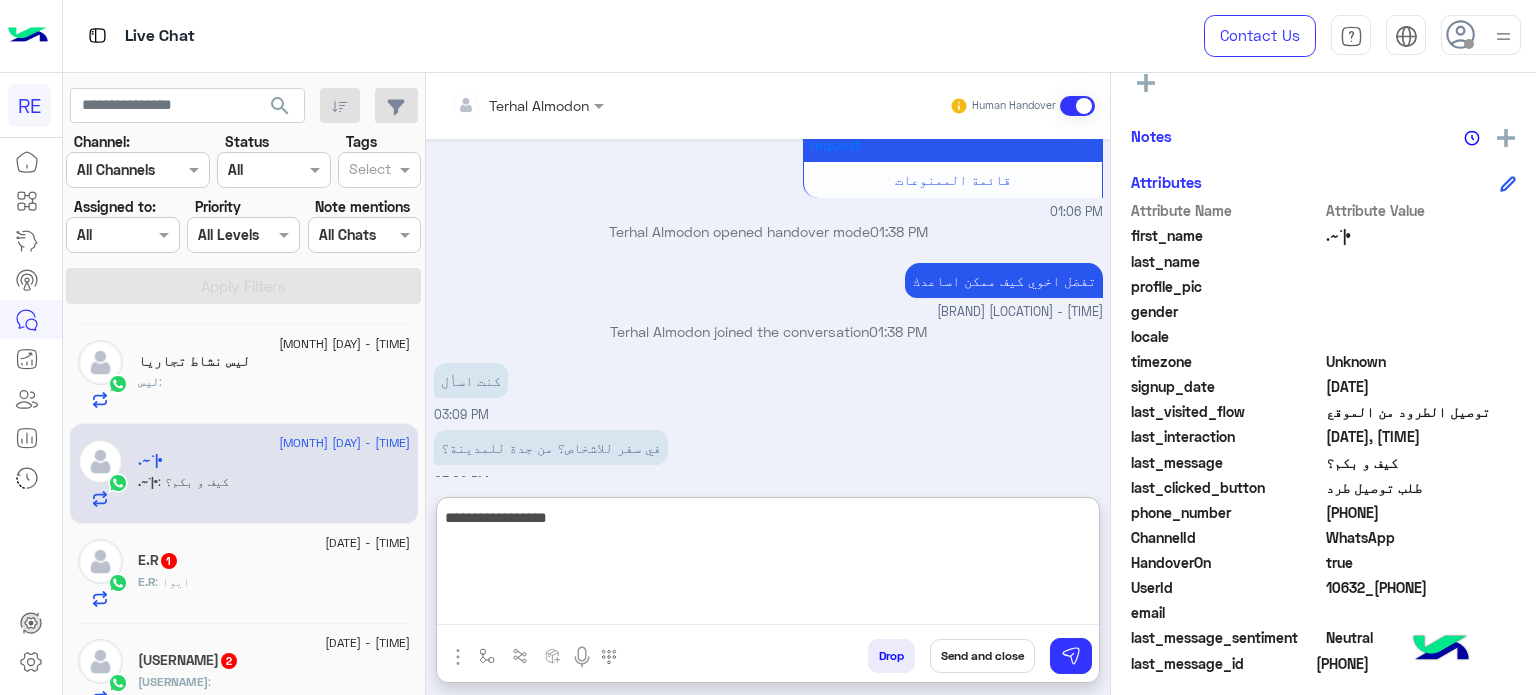 type on "**********" 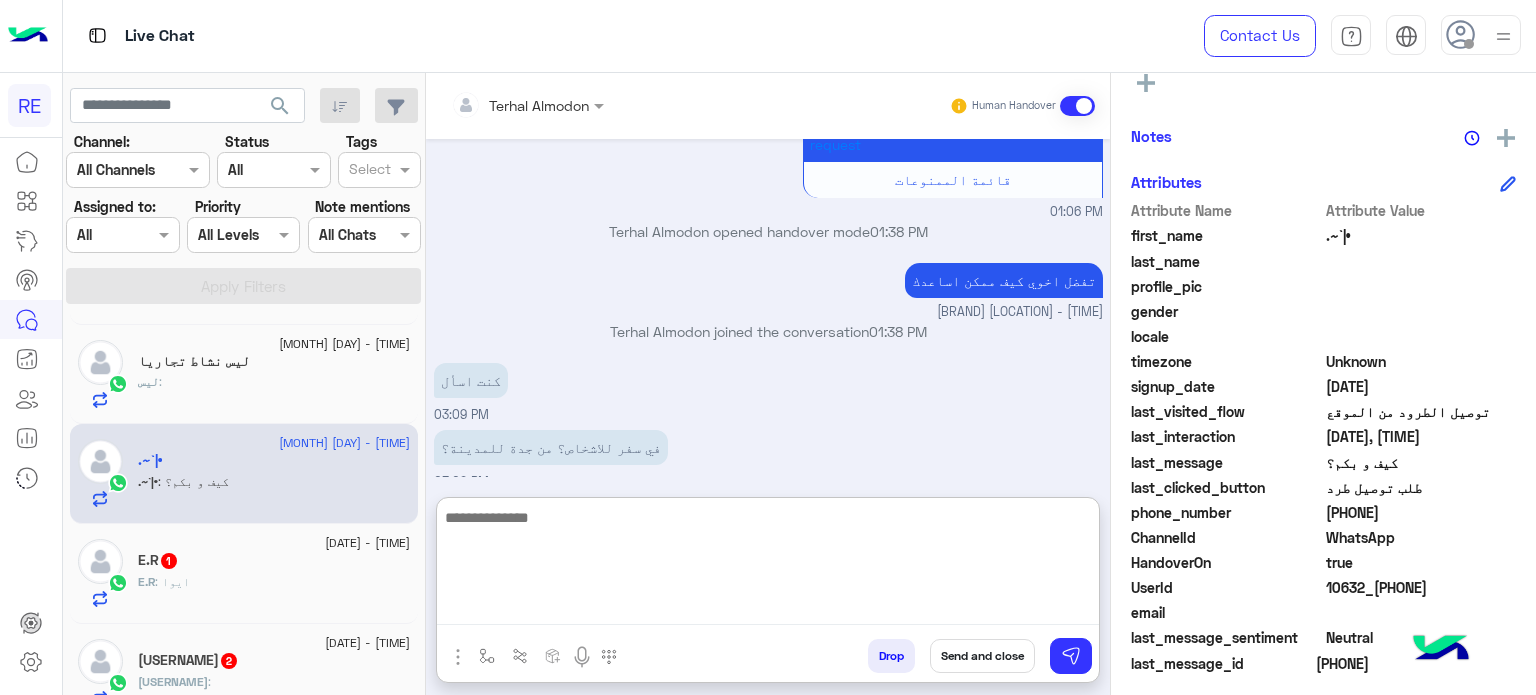 scroll, scrollTop: 727, scrollLeft: 0, axis: vertical 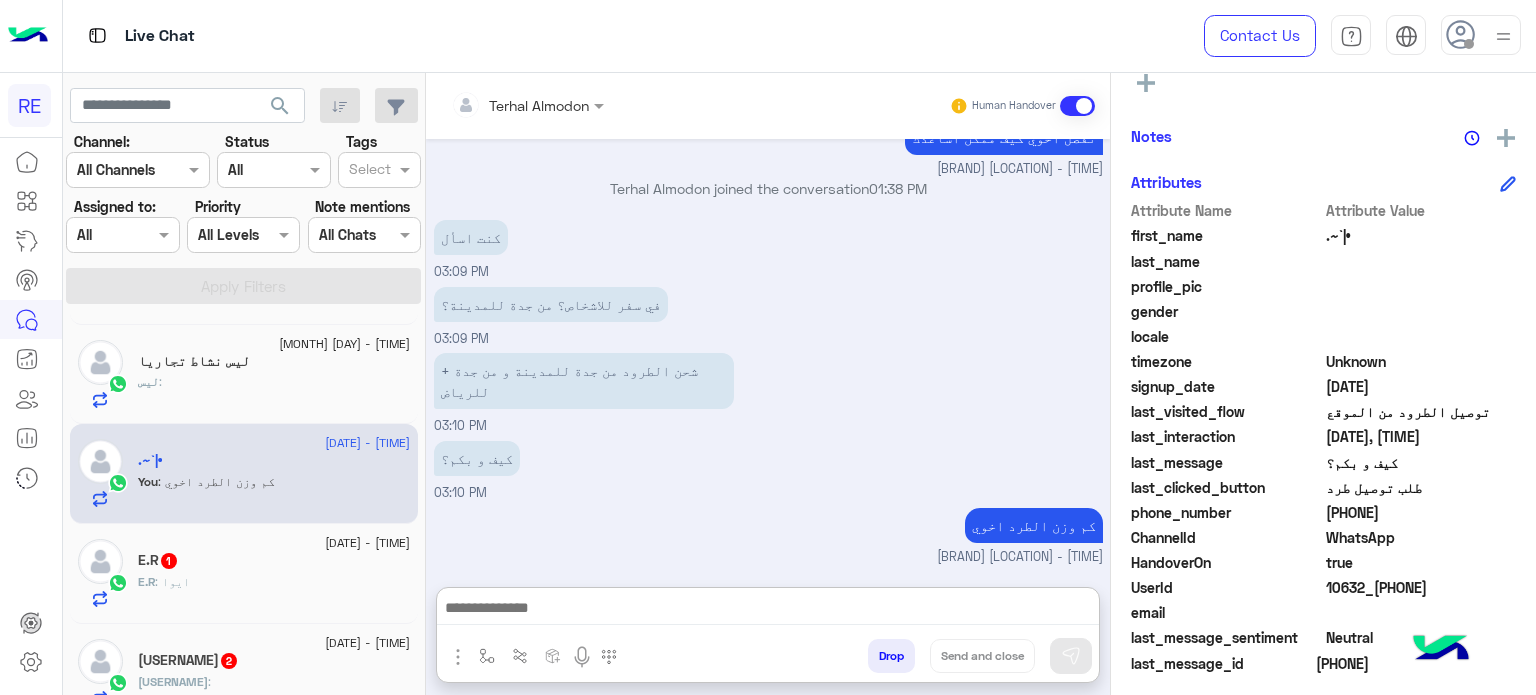 click on "[FIRST].[LAST]  1" 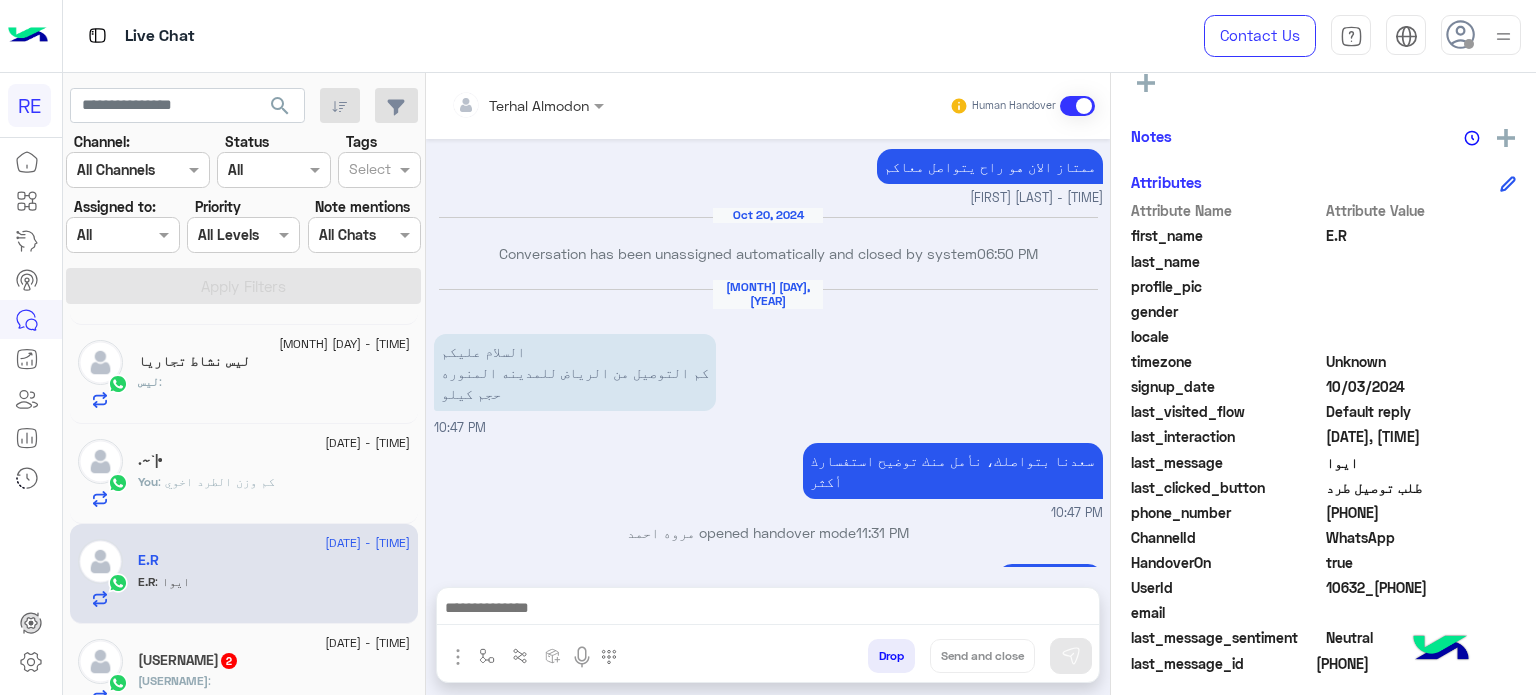 scroll, scrollTop: 907, scrollLeft: 0, axis: vertical 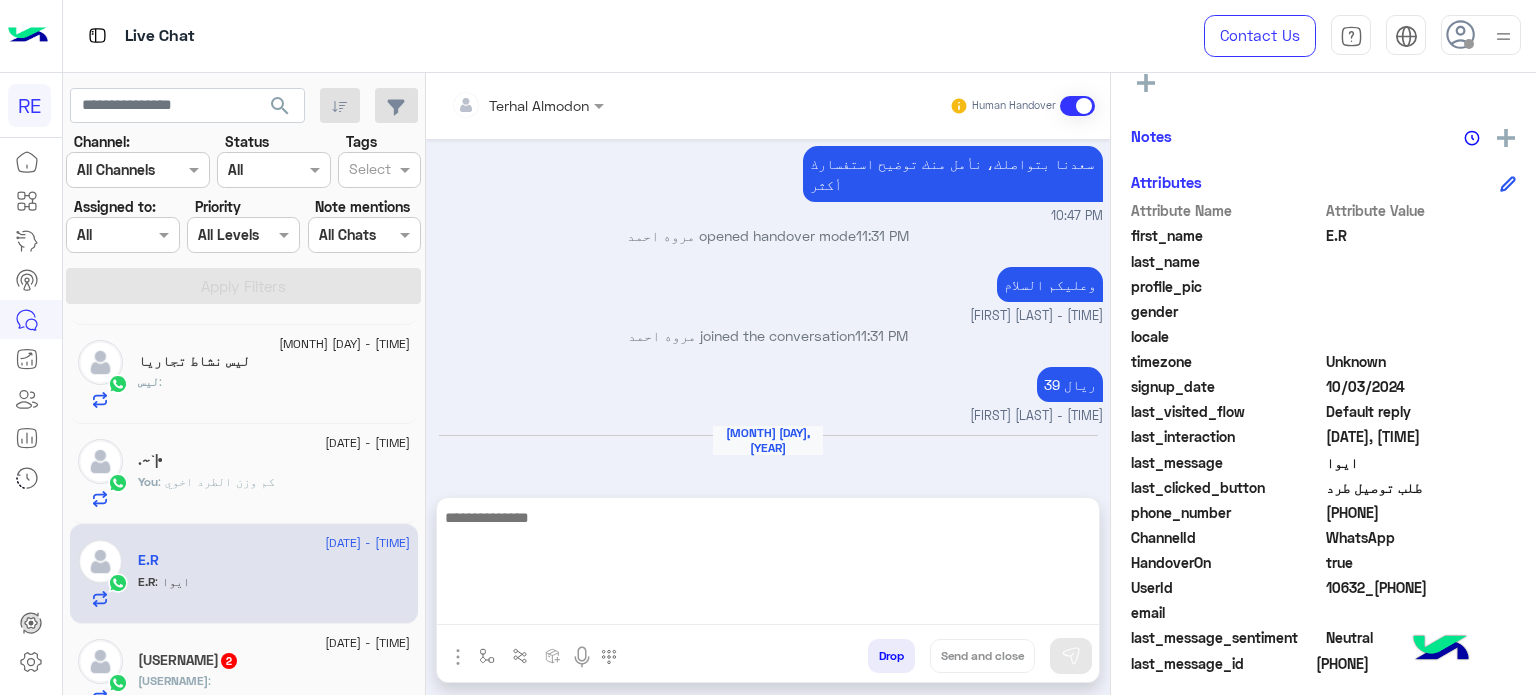 click at bounding box center (768, 565) 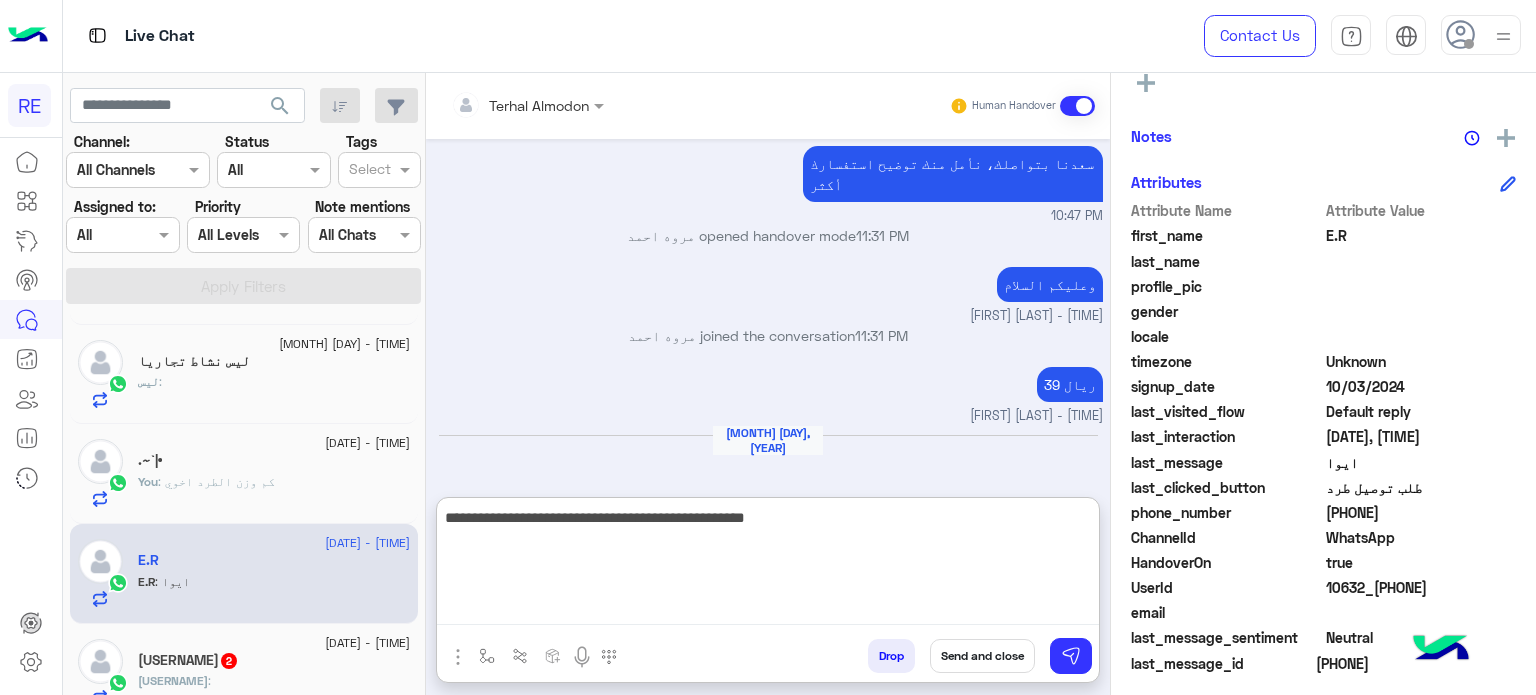 type on "**********" 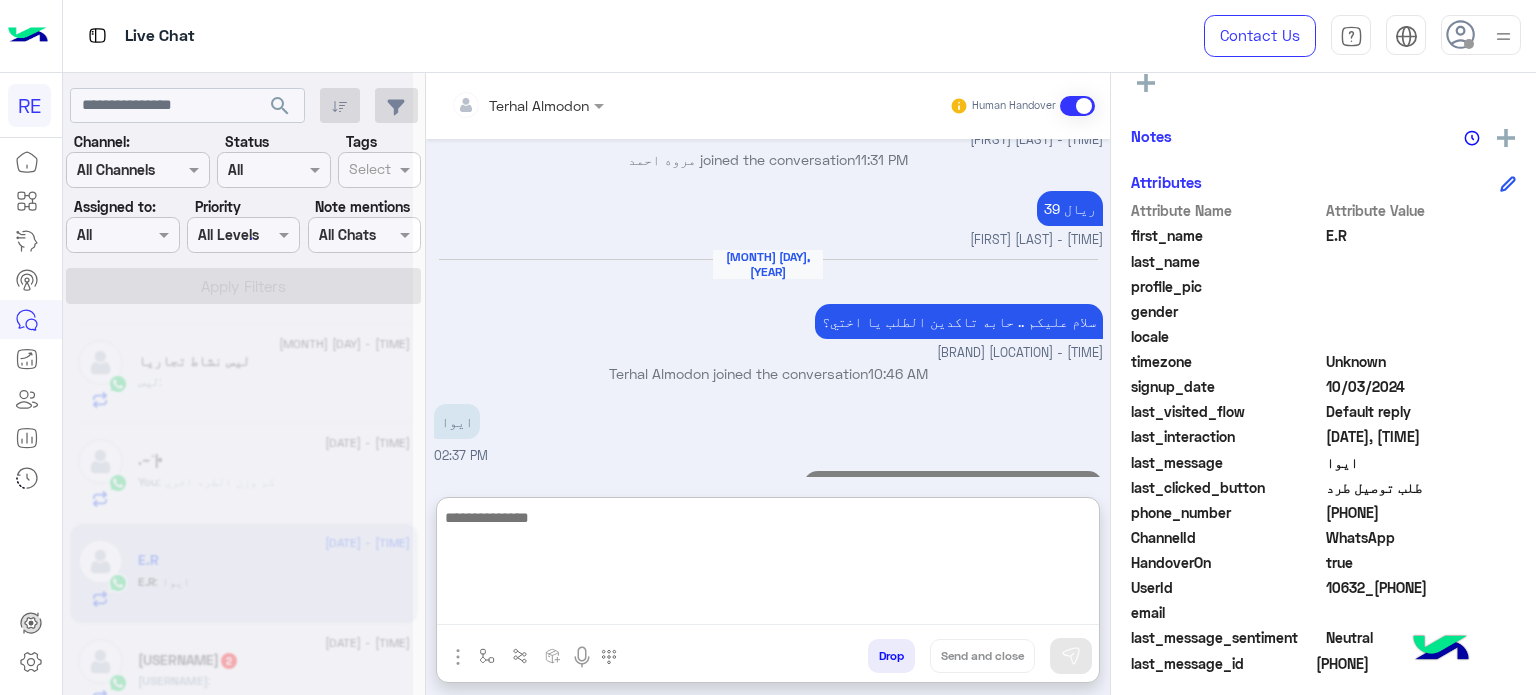 scroll, scrollTop: 1082, scrollLeft: 0, axis: vertical 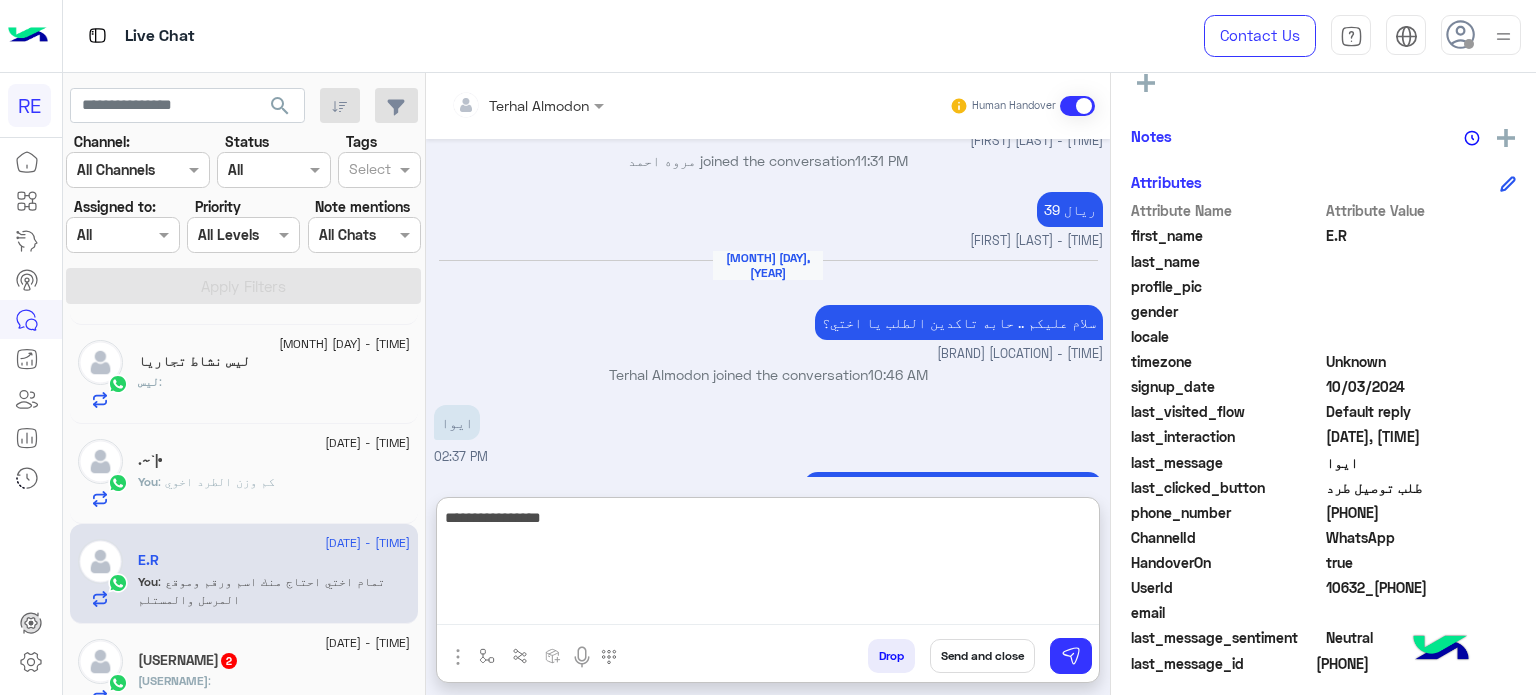 type on "**********" 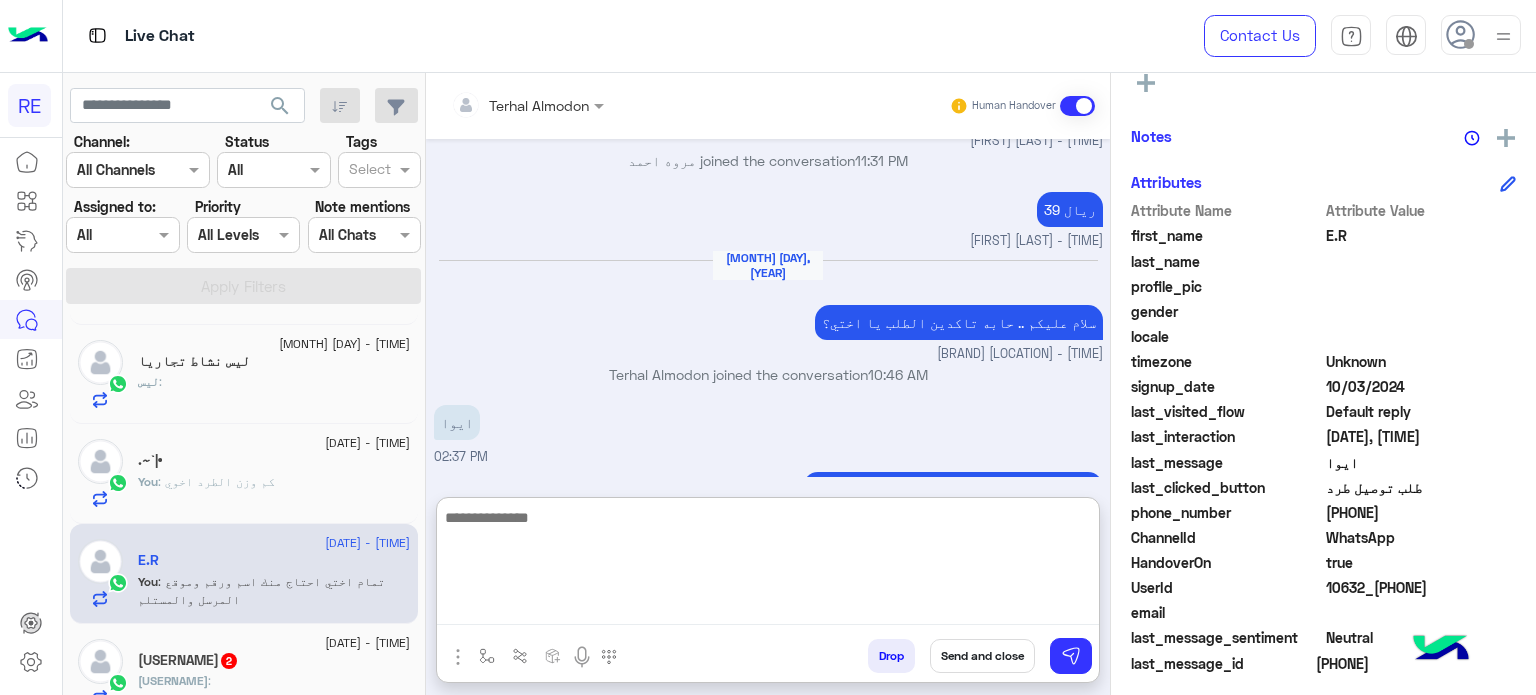 scroll, scrollTop: 1146, scrollLeft: 0, axis: vertical 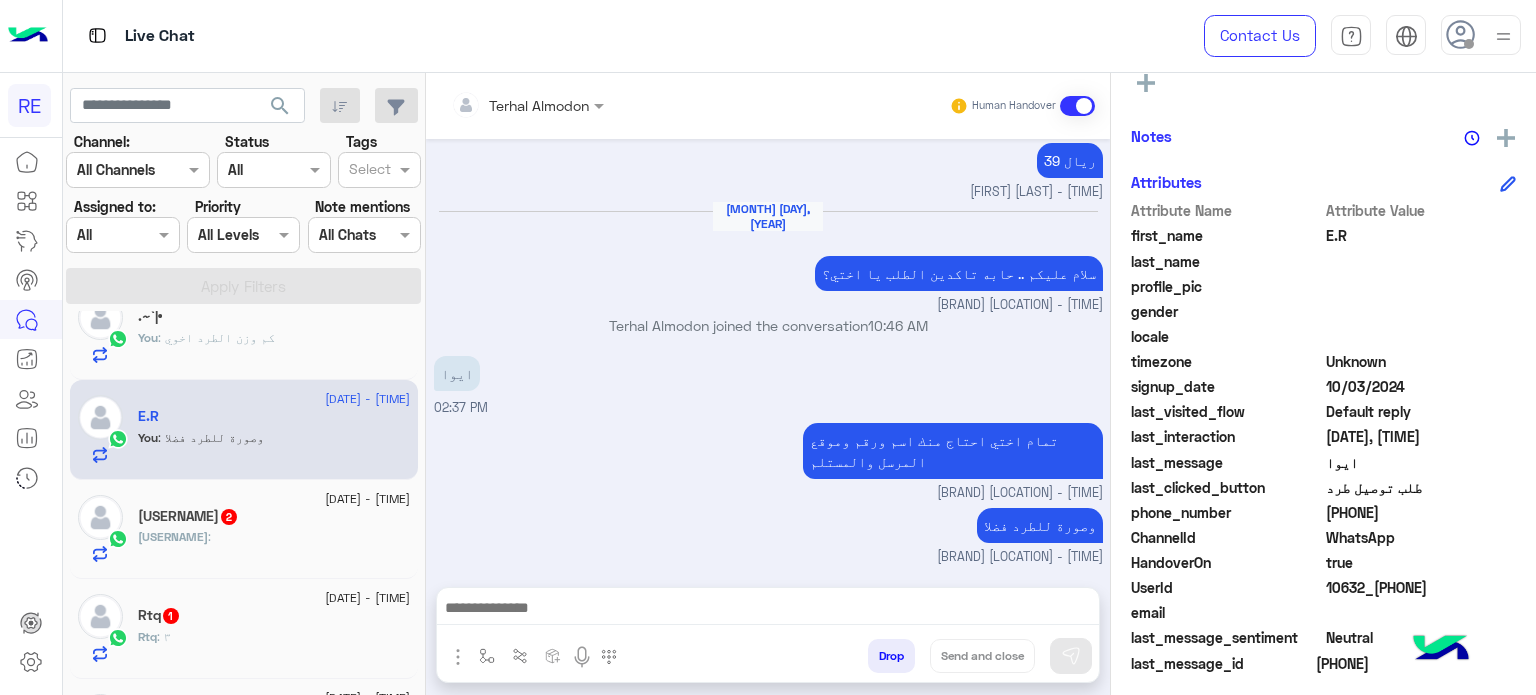 click on ": [USERNAME]" 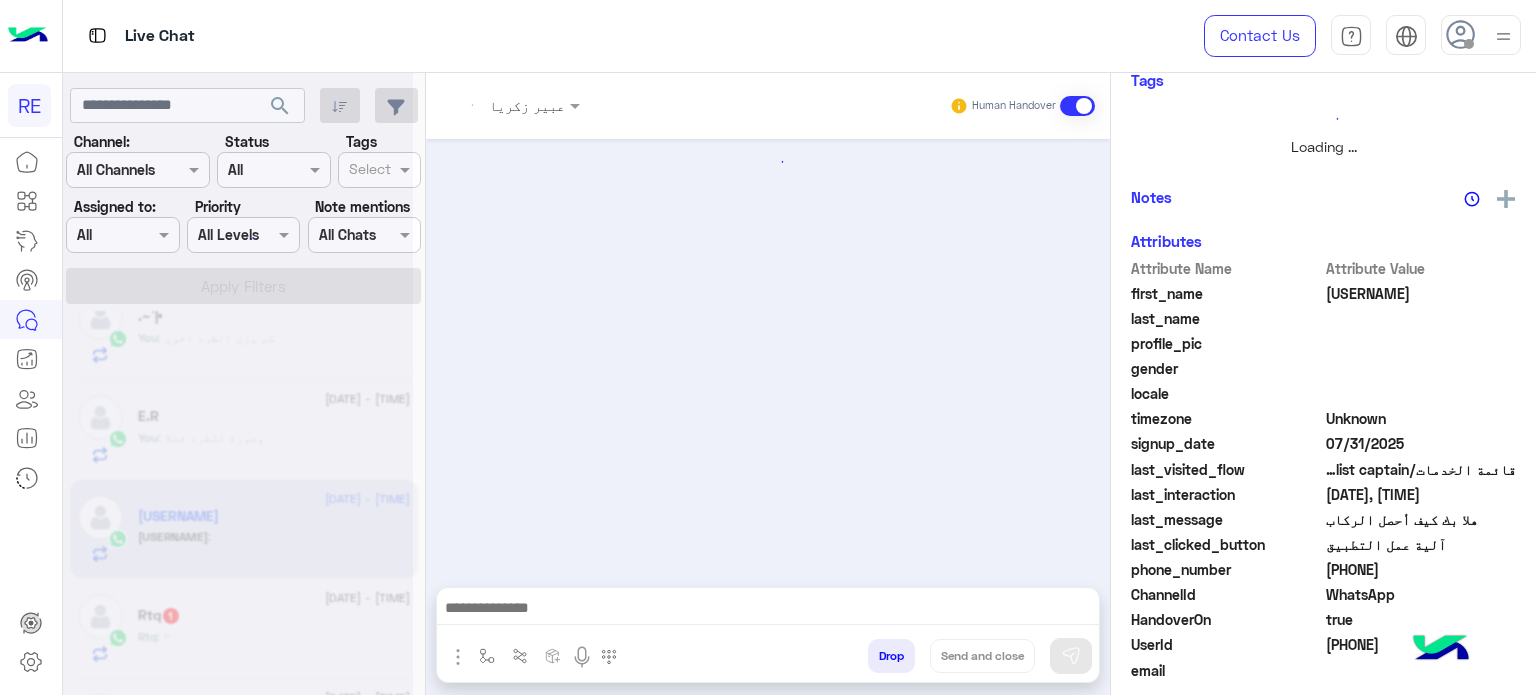 scroll, scrollTop: 260, scrollLeft: 0, axis: vertical 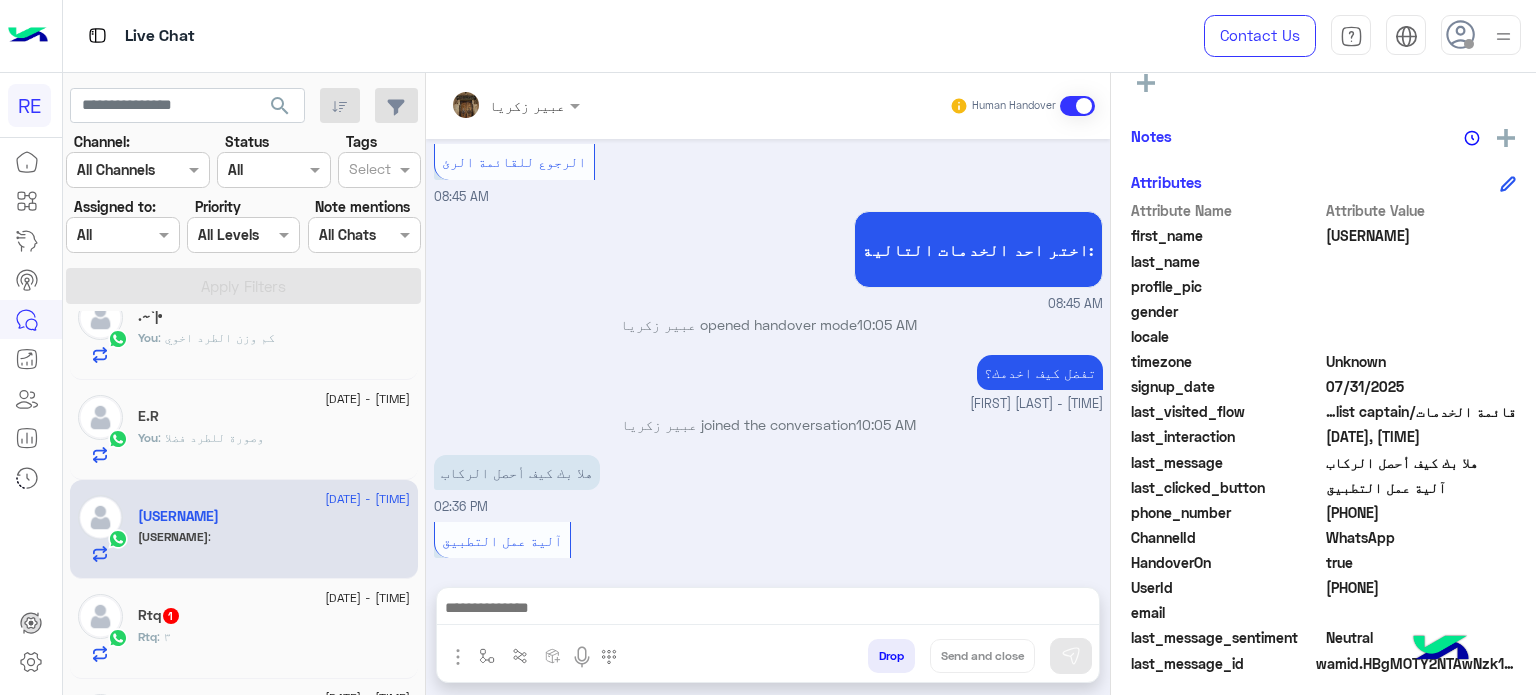 click on "Rtq : ٣" 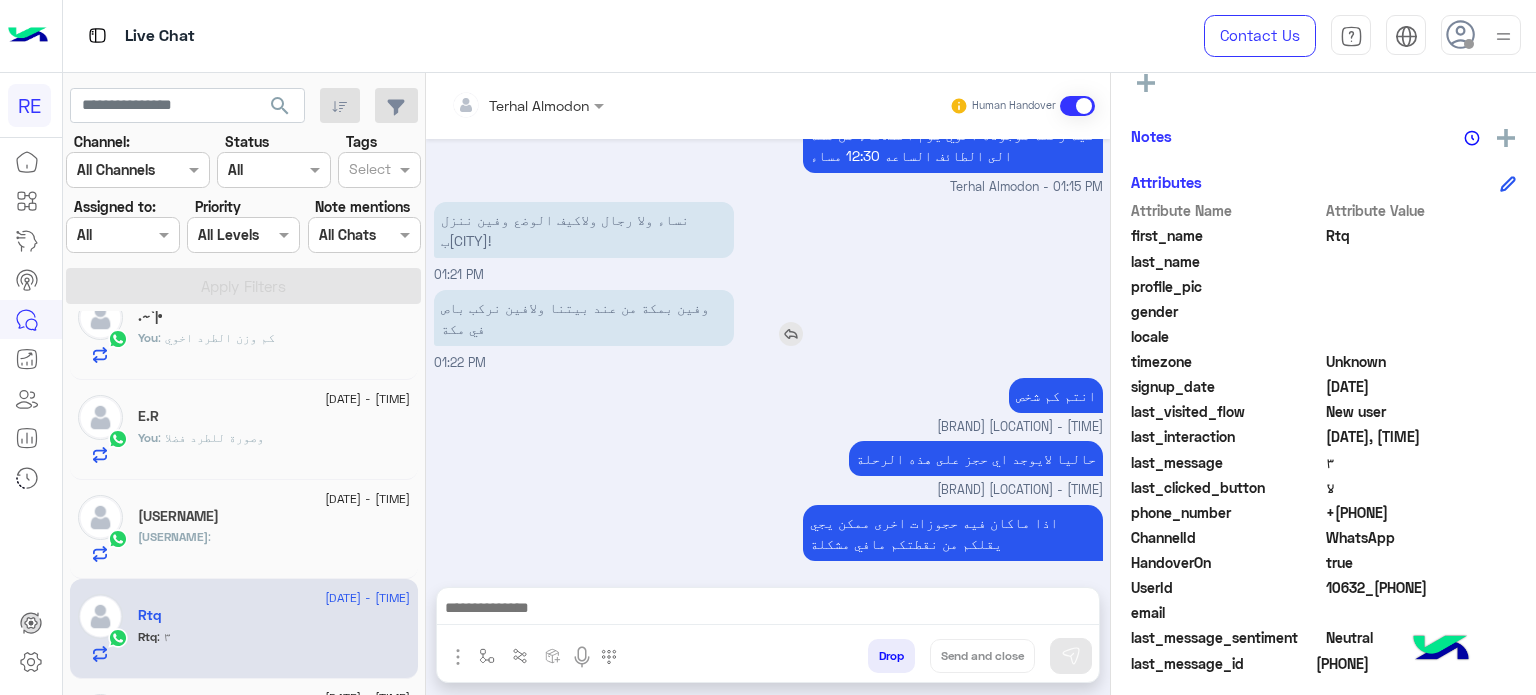 scroll, scrollTop: 285, scrollLeft: 0, axis: vertical 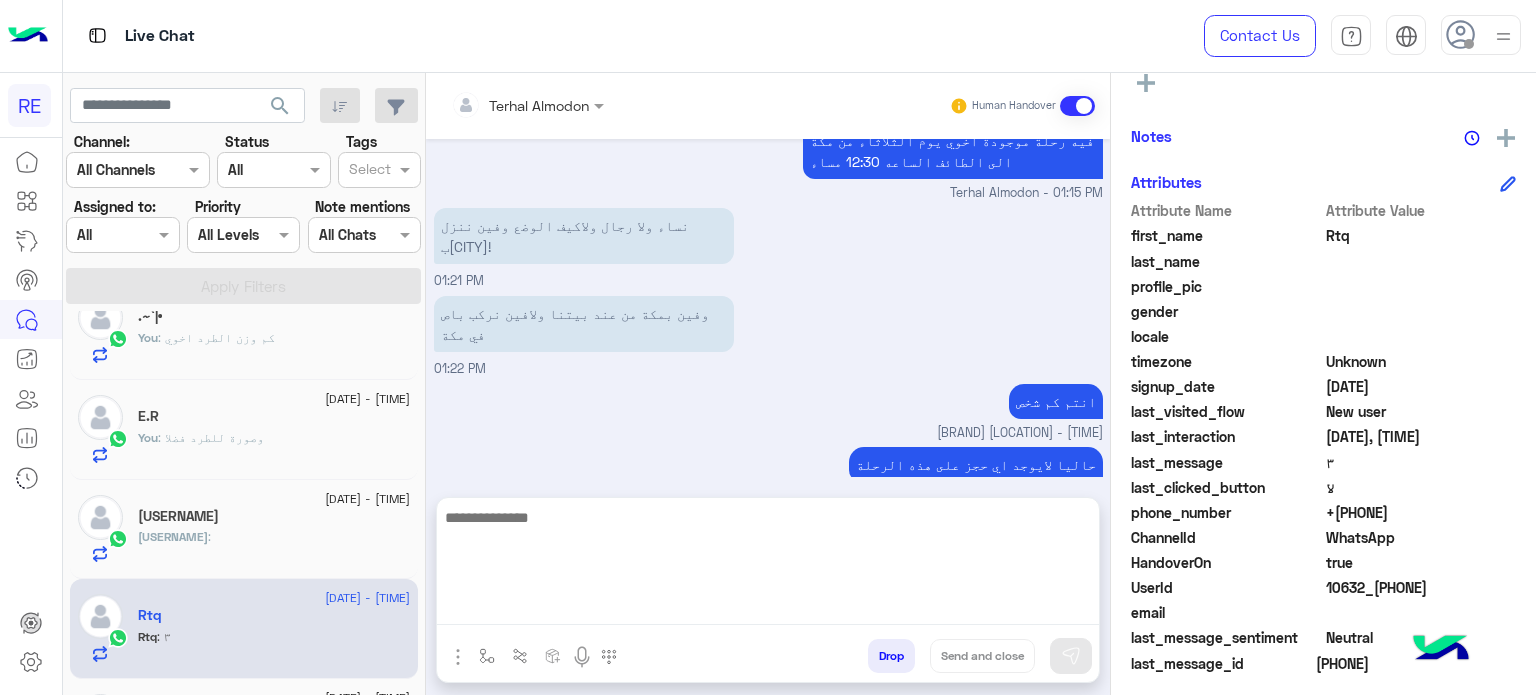 click at bounding box center (768, 565) 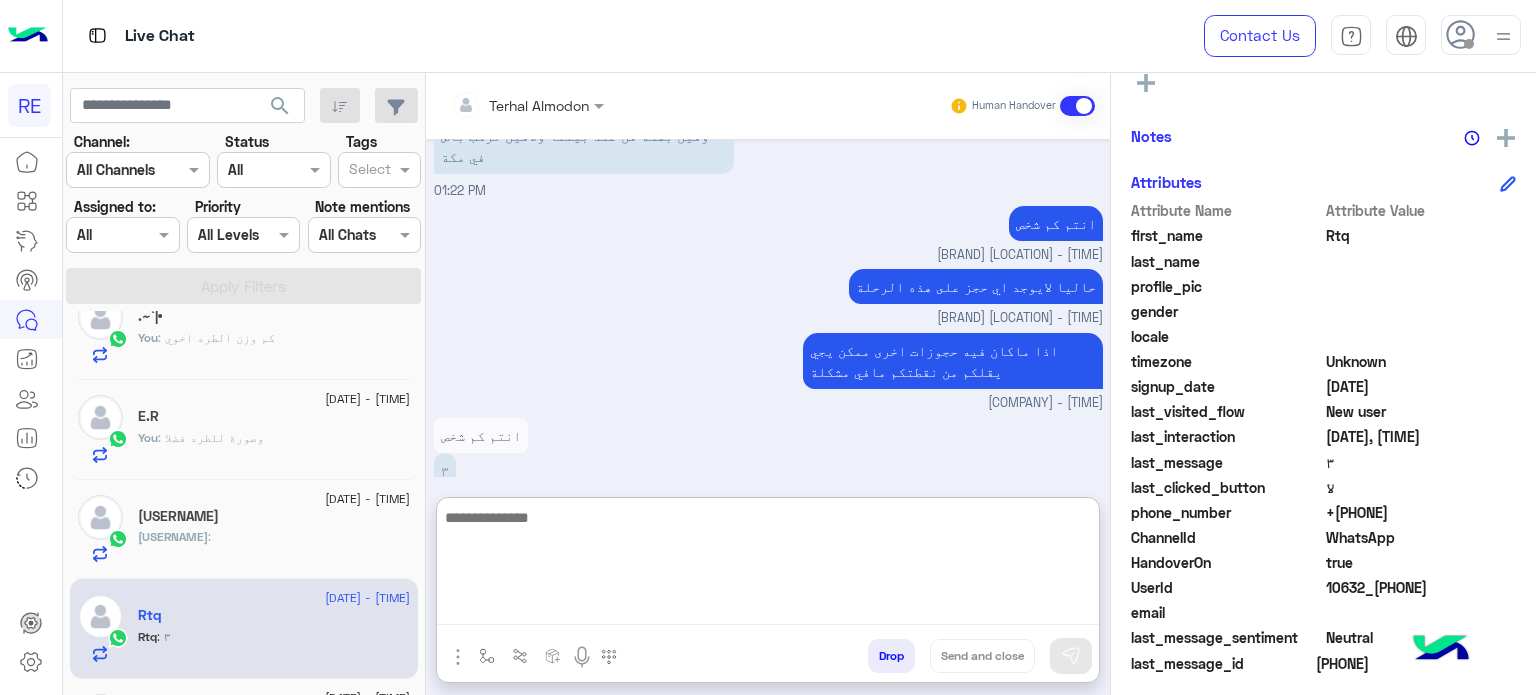 scroll, scrollTop: 462, scrollLeft: 0, axis: vertical 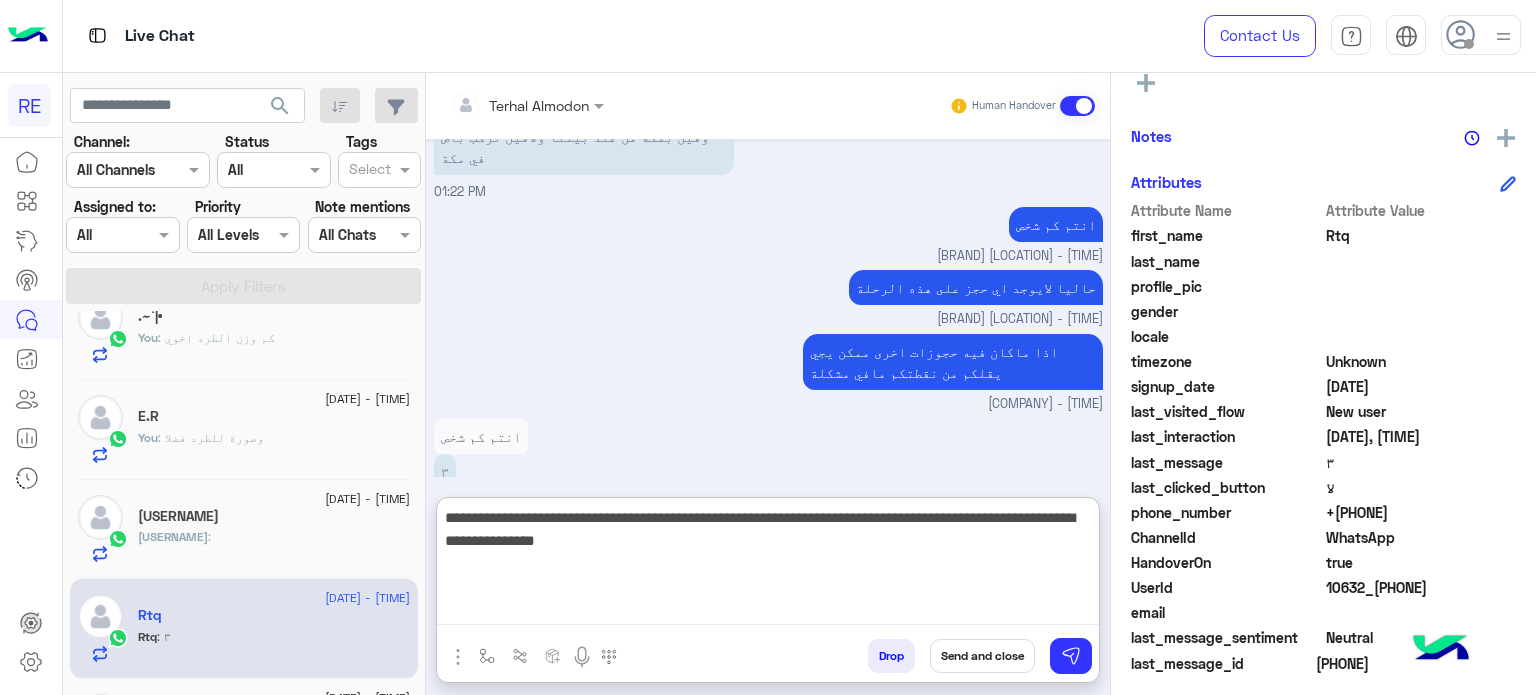 type on "**********" 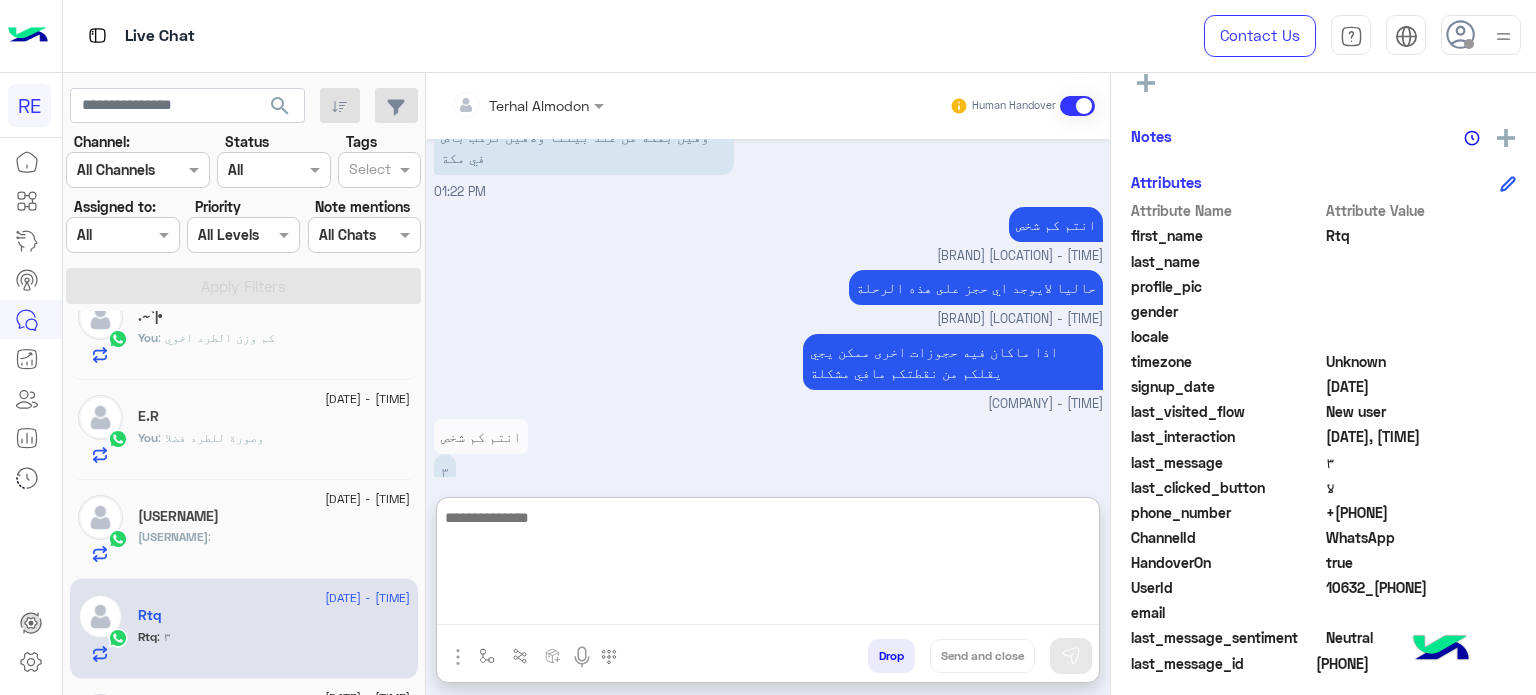 scroll, scrollTop: 569, scrollLeft: 0, axis: vertical 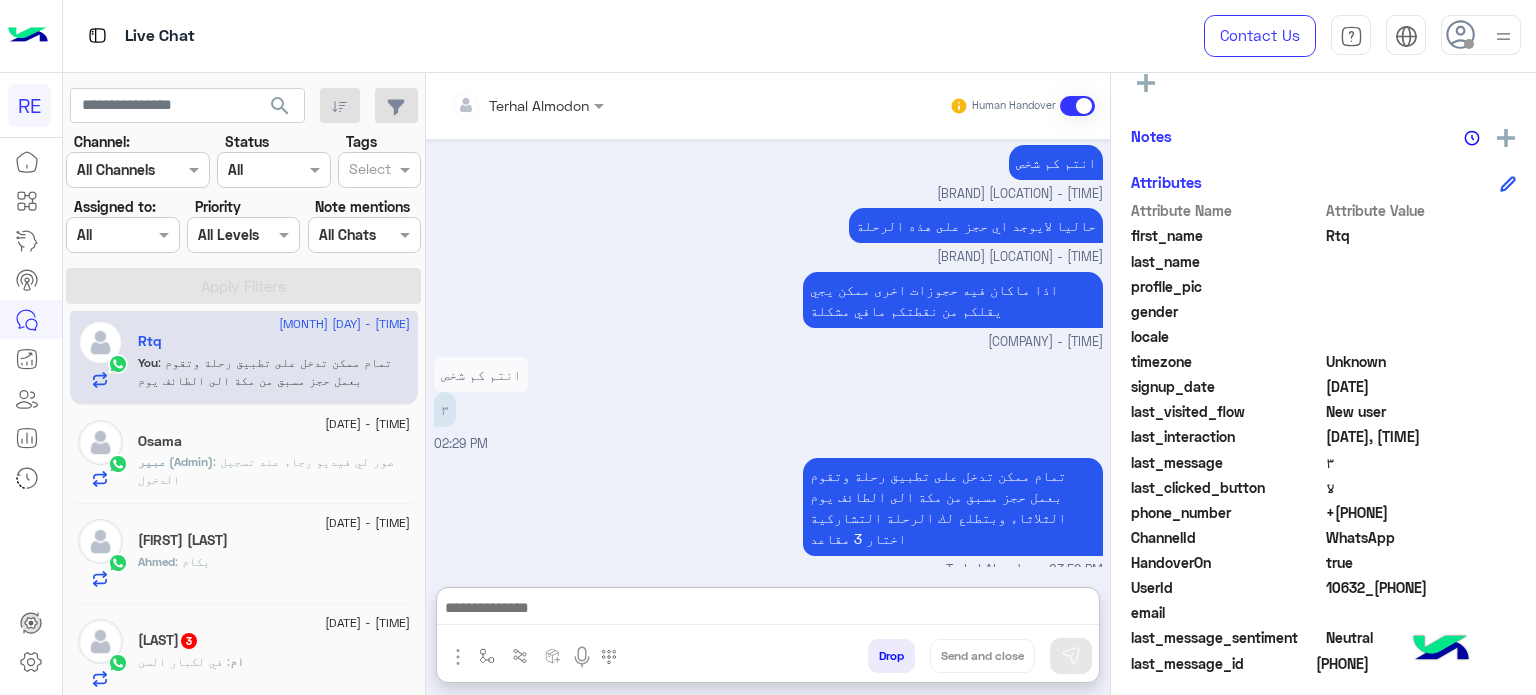 click on "[FIRST] [LAST]" 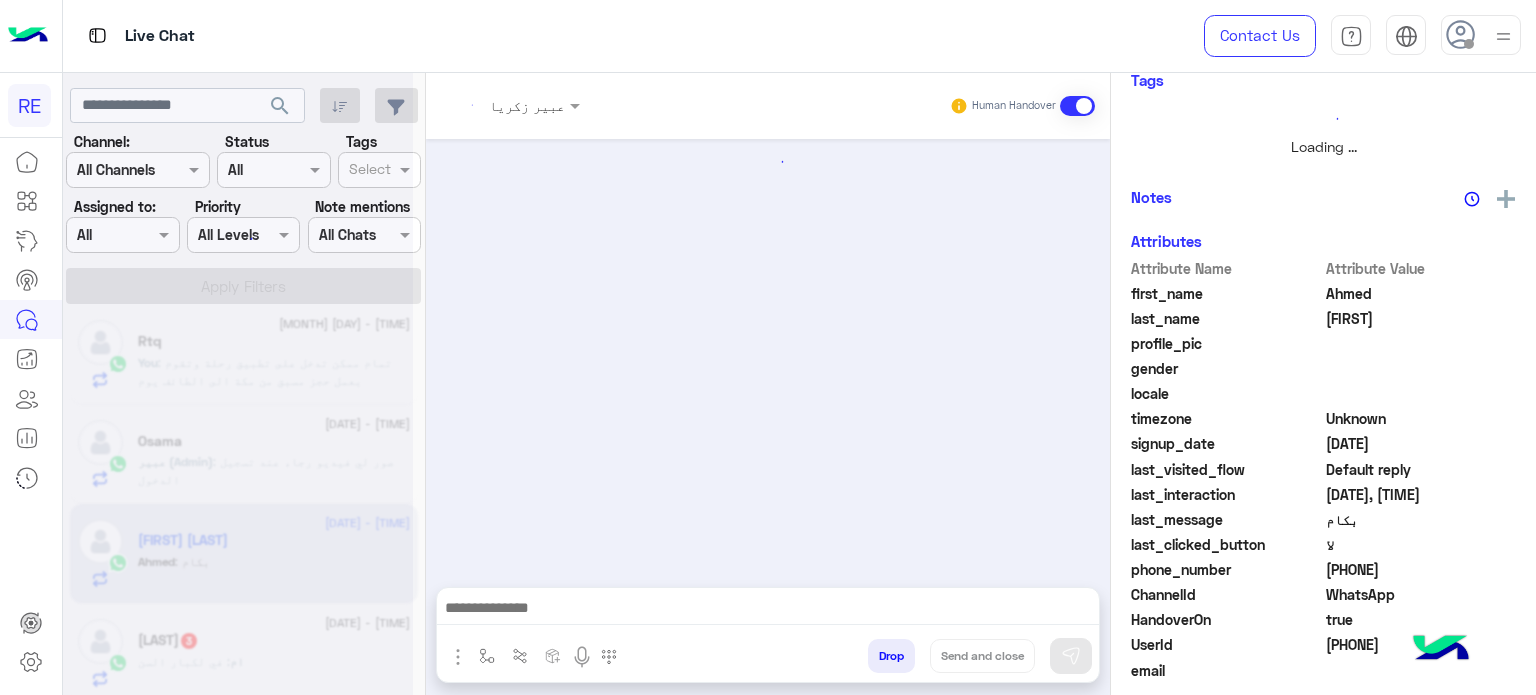 scroll, scrollTop: 0, scrollLeft: 0, axis: both 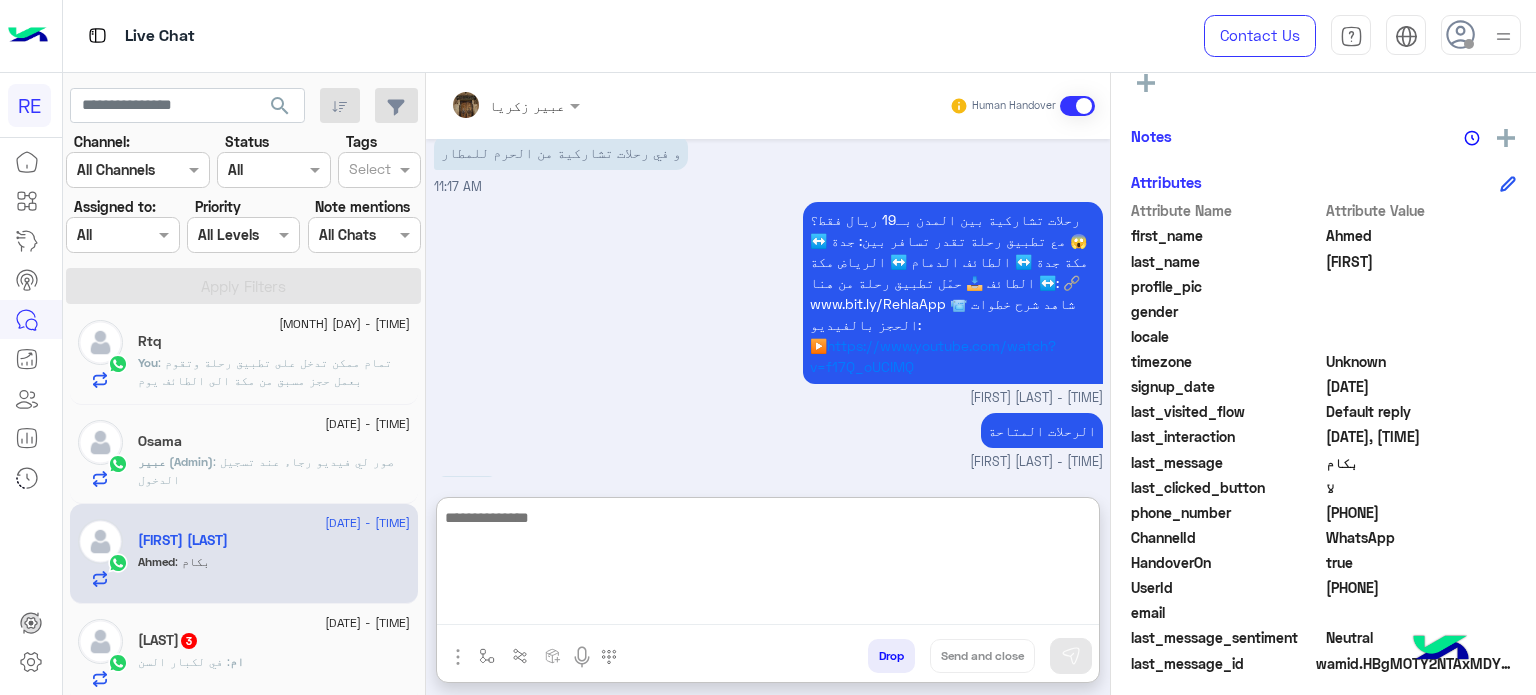 click at bounding box center [768, 565] 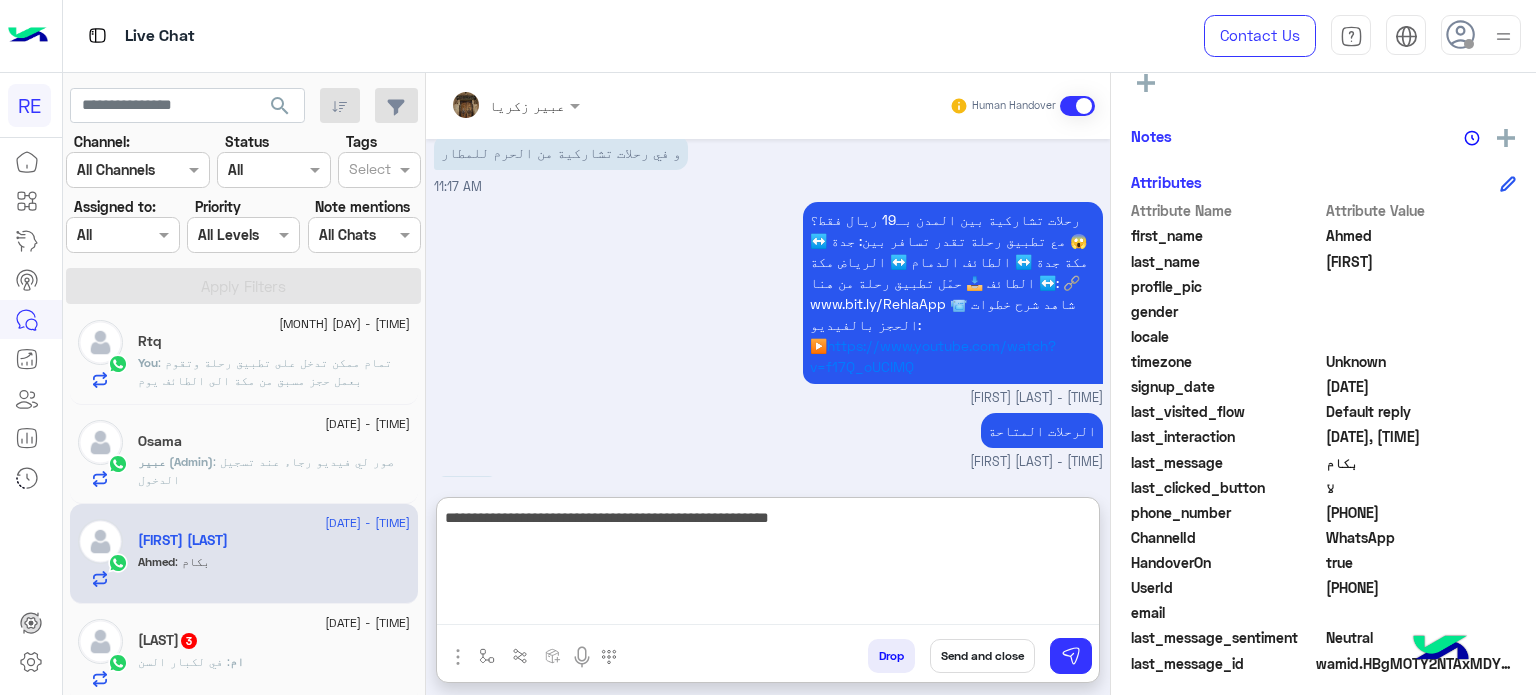 type on "**********" 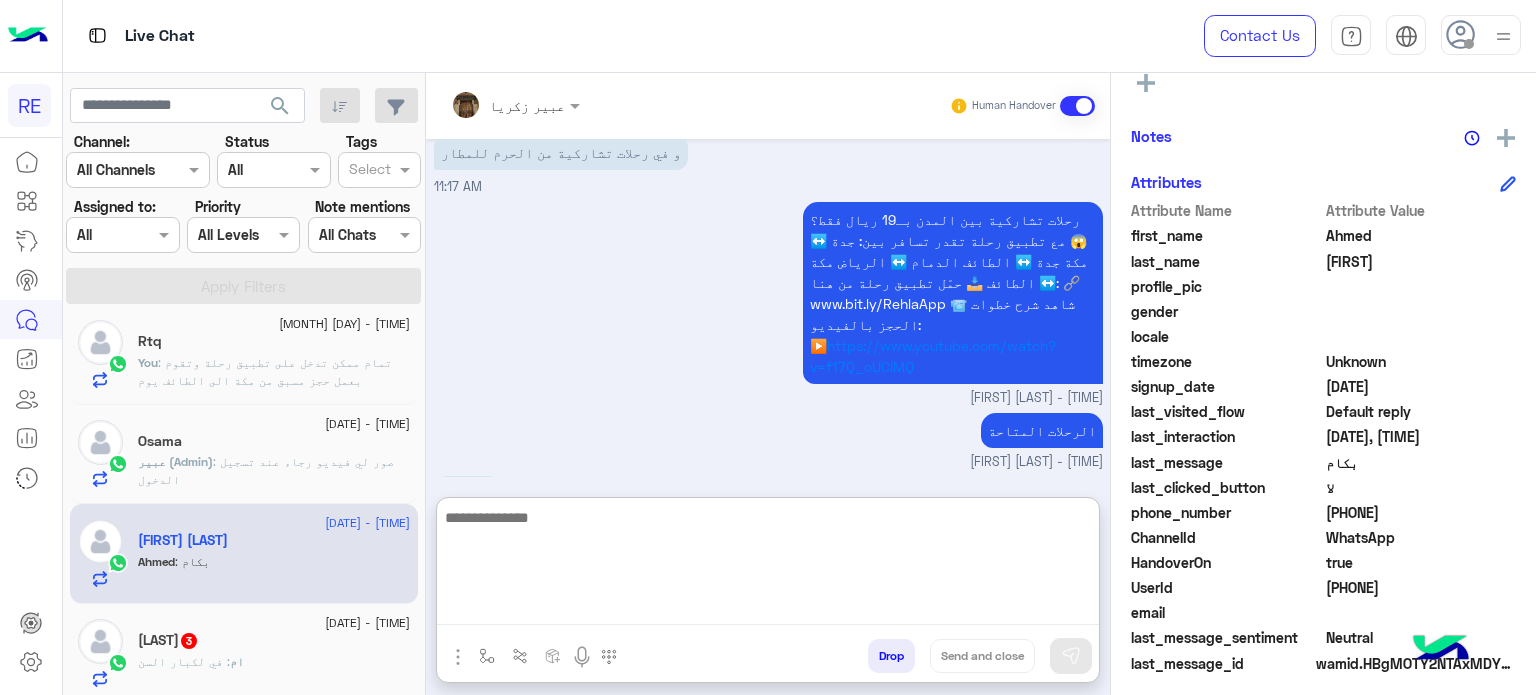 scroll, scrollTop: 521, scrollLeft: 0, axis: vertical 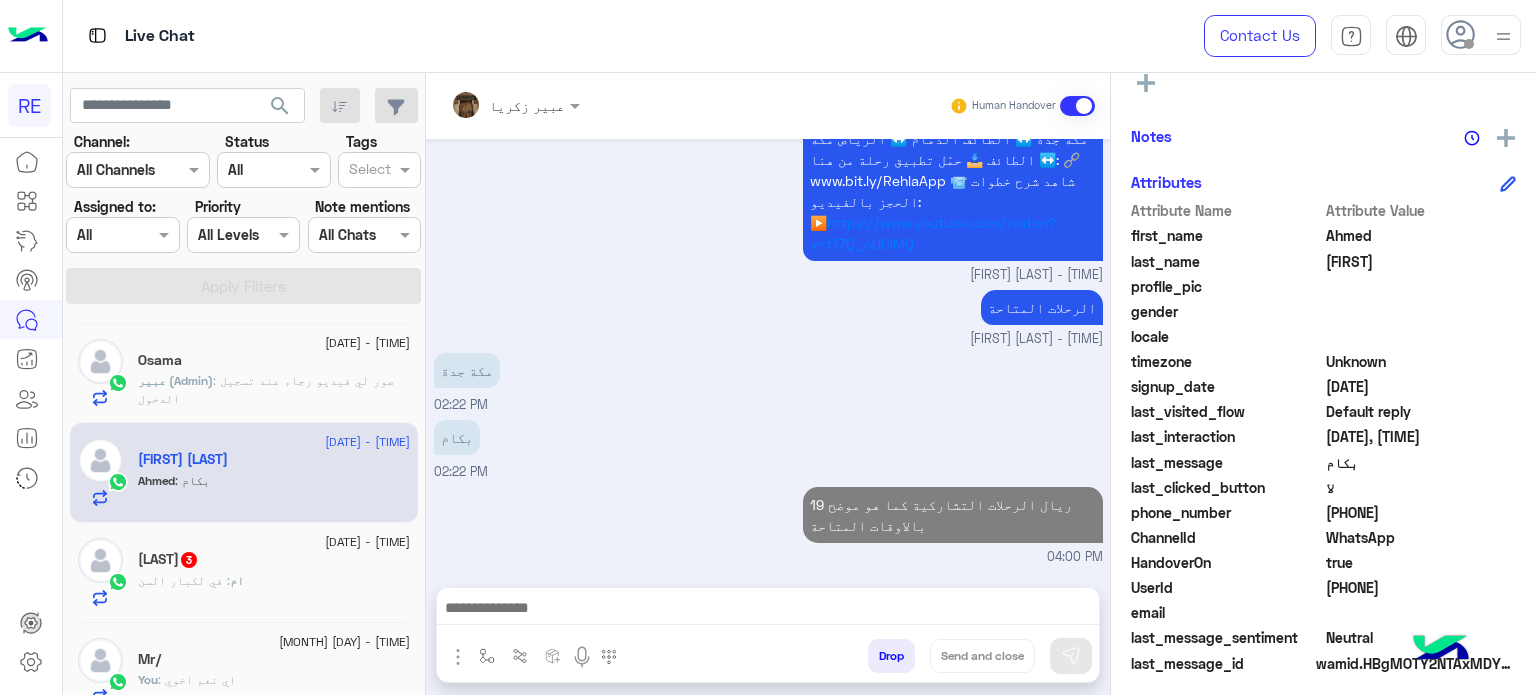 click on "ام : في لكبار السن" 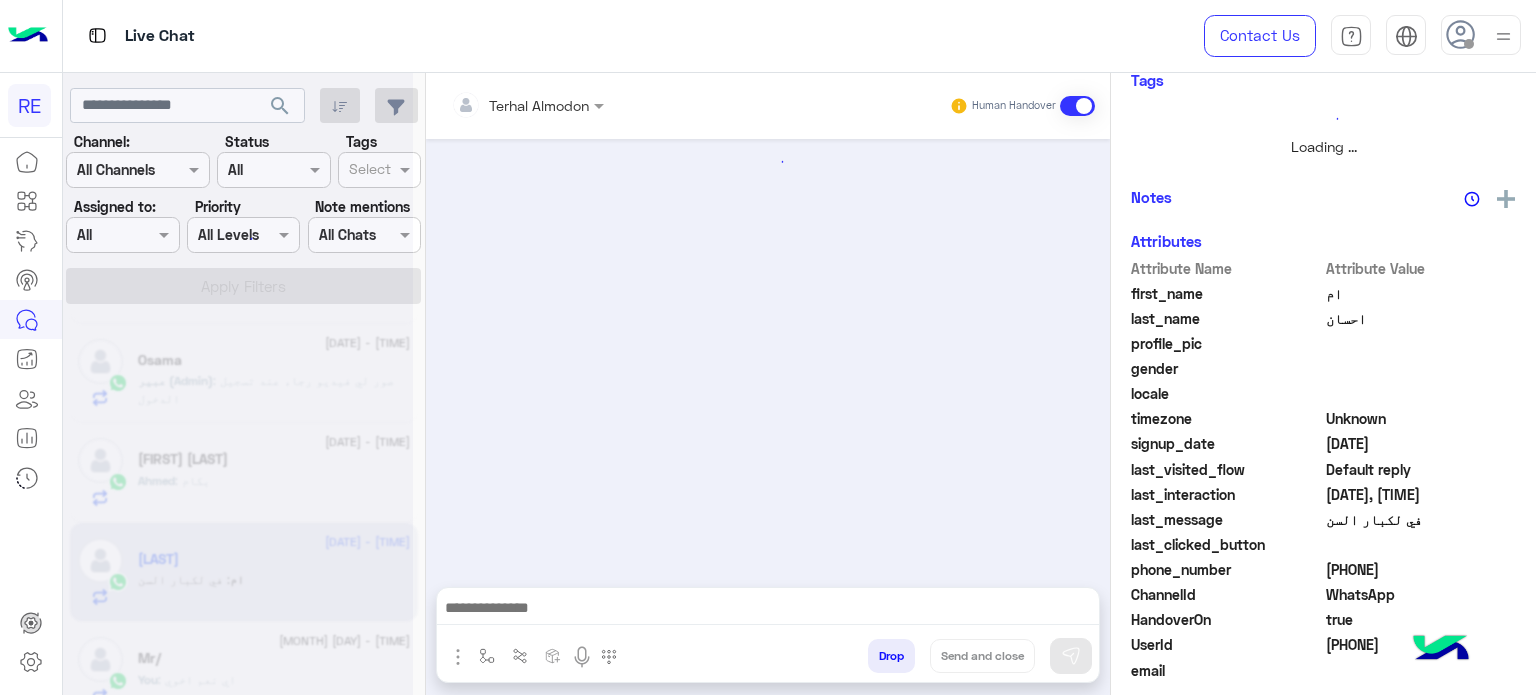 scroll, scrollTop: 0, scrollLeft: 0, axis: both 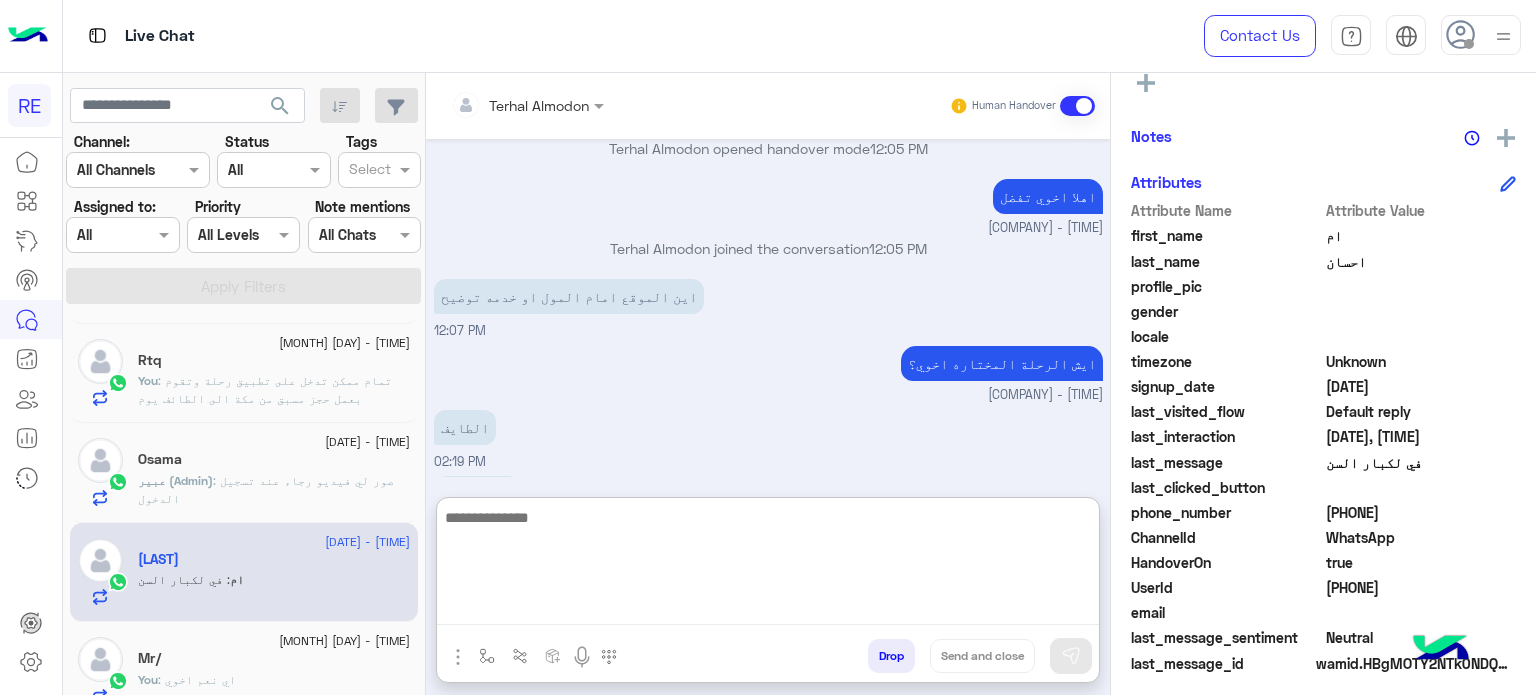 click at bounding box center (768, 565) 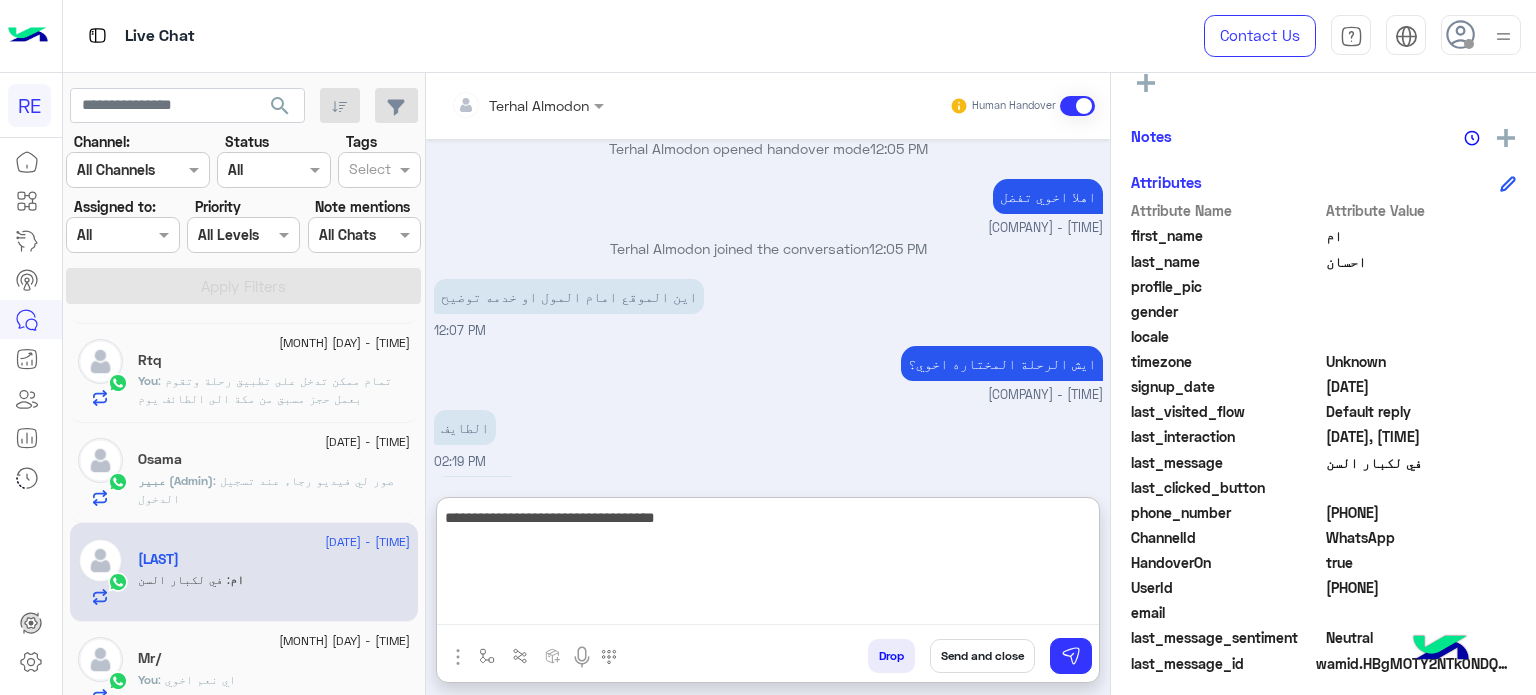 type on "**********" 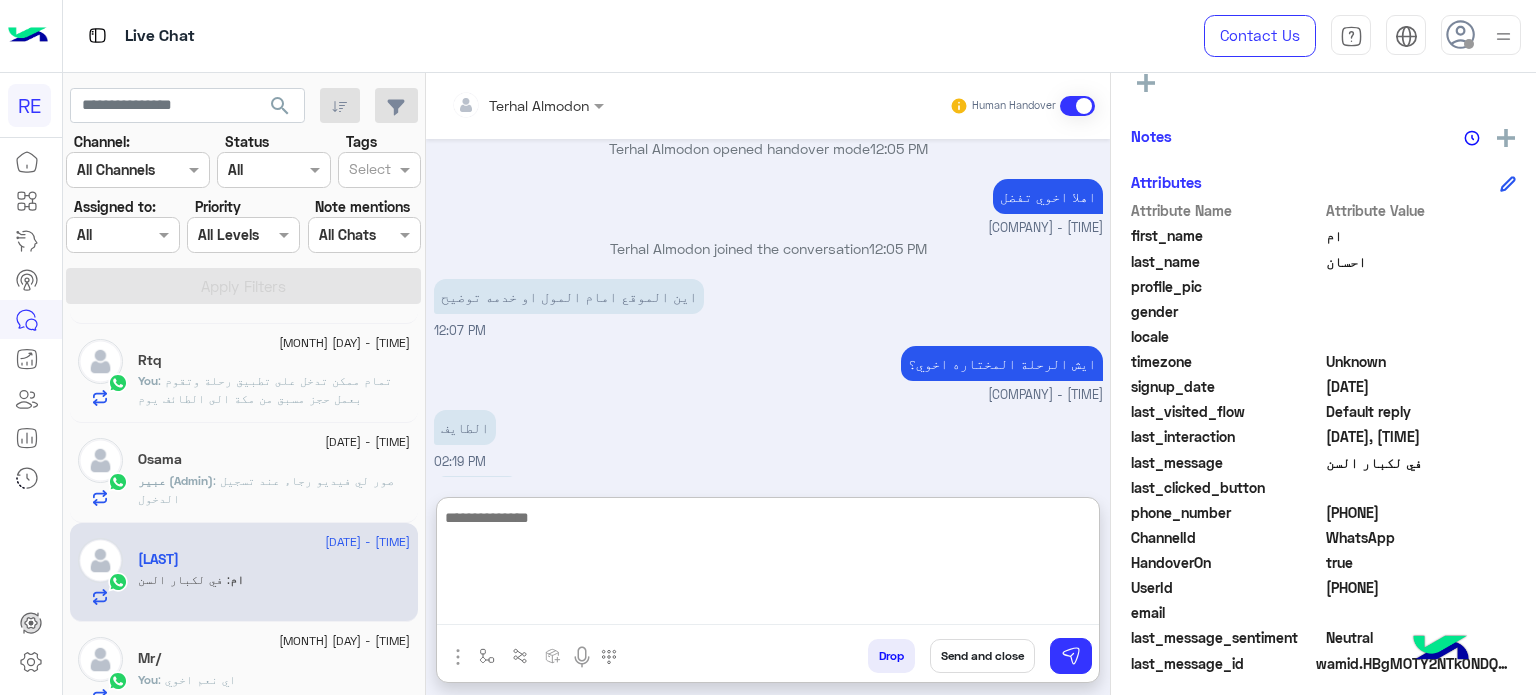 scroll, scrollTop: 356, scrollLeft: 0, axis: vertical 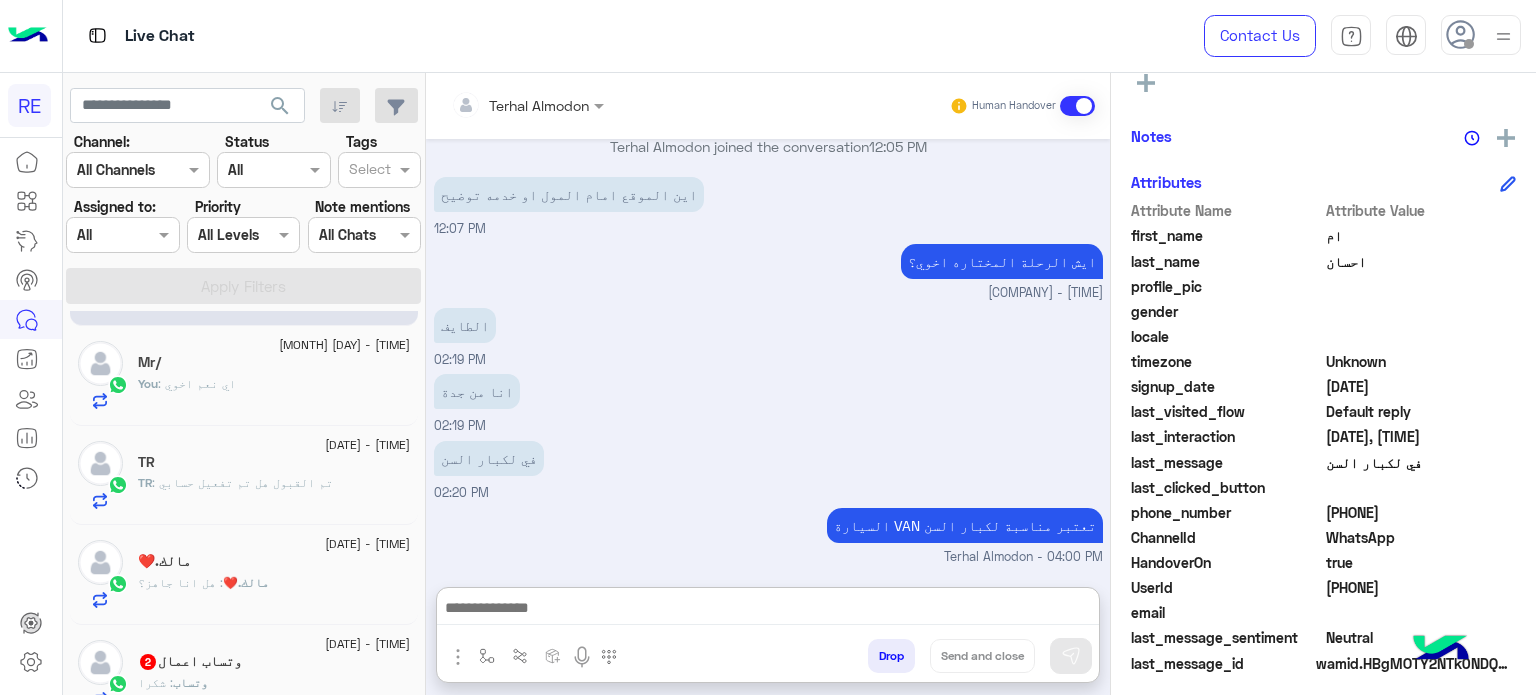 click on "وتساب : شكرا" 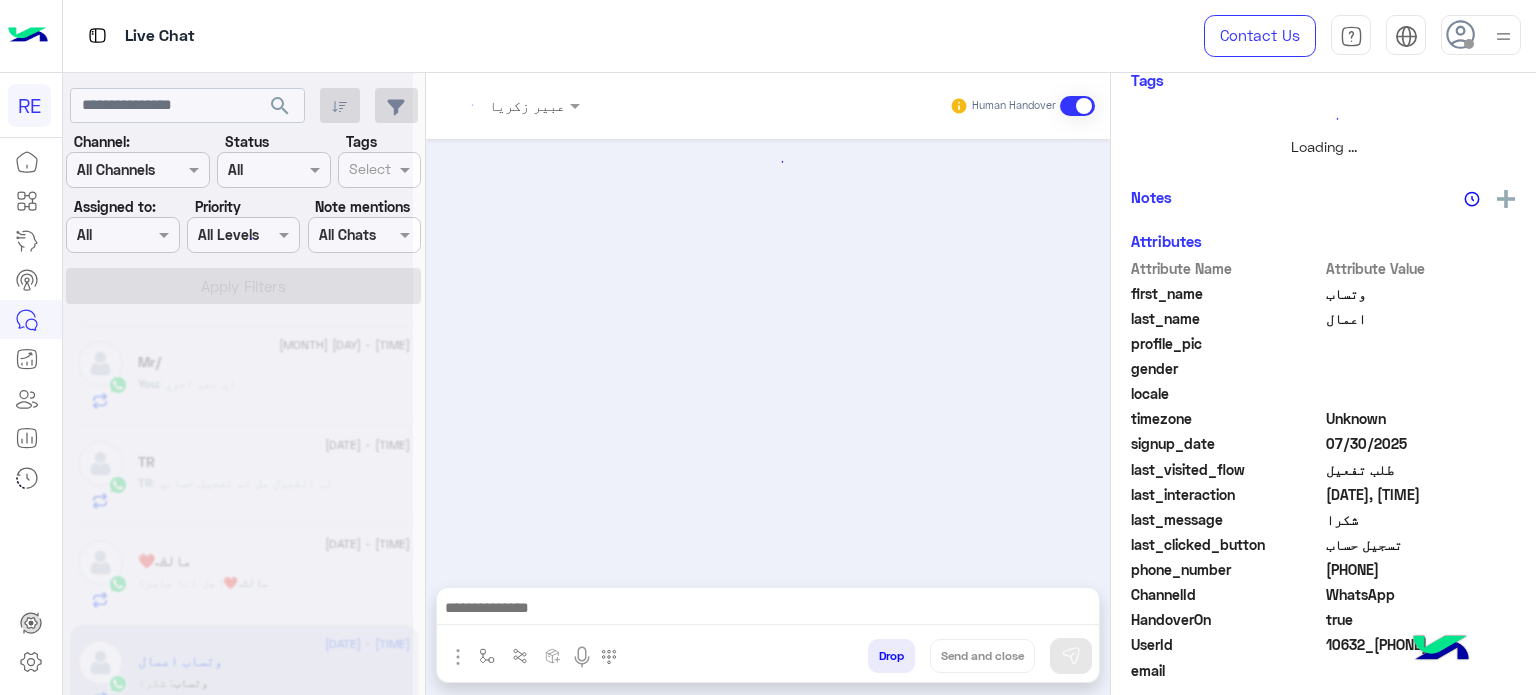 scroll, scrollTop: 232, scrollLeft: 0, axis: vertical 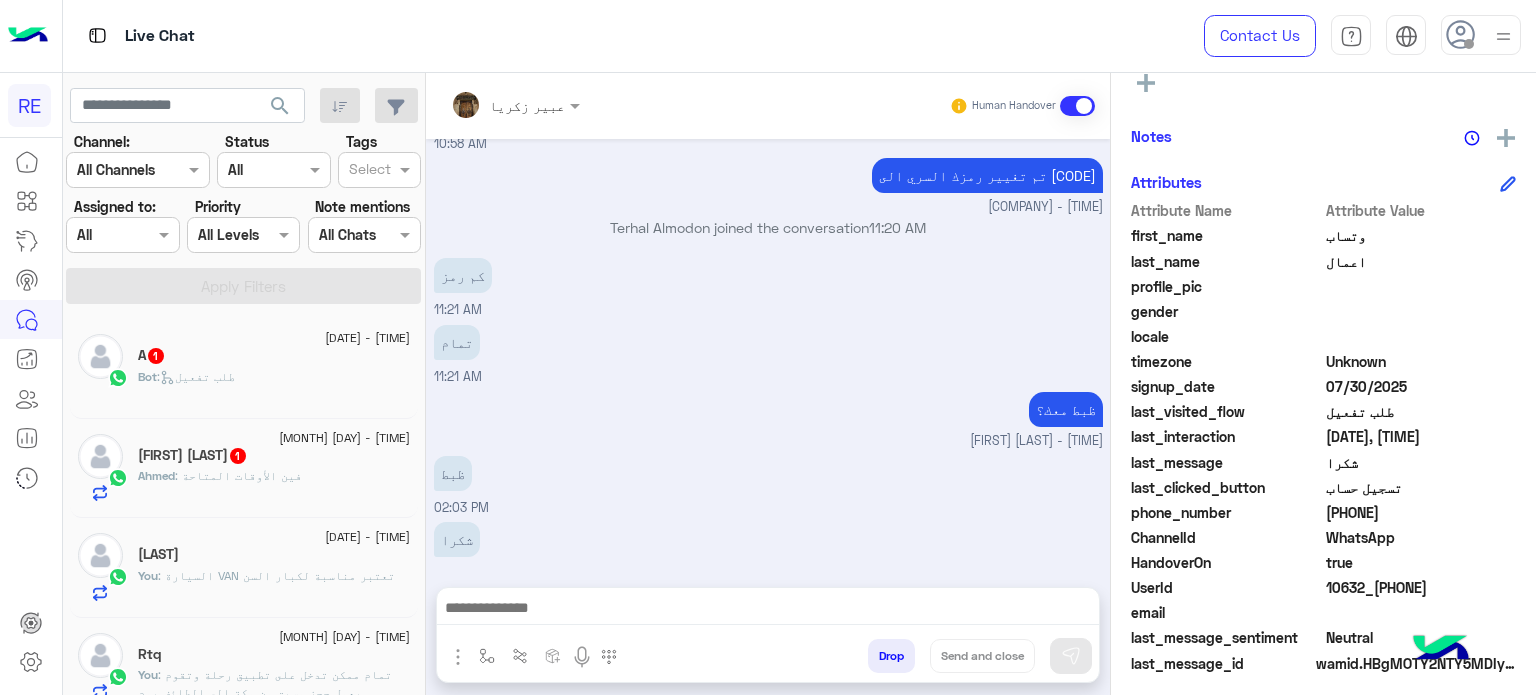 click on "[FIRST] : فين الأوقات المتاحة" 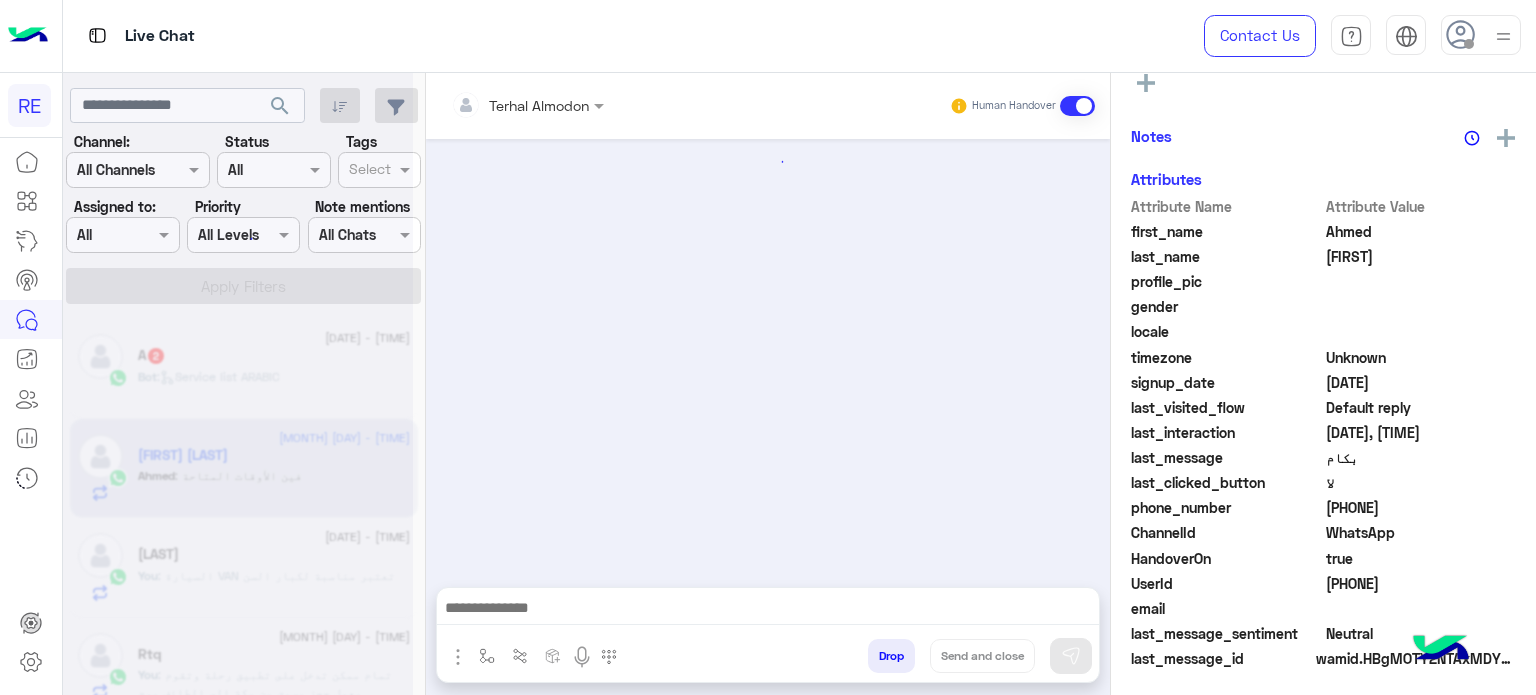 scroll, scrollTop: 372, scrollLeft: 0, axis: vertical 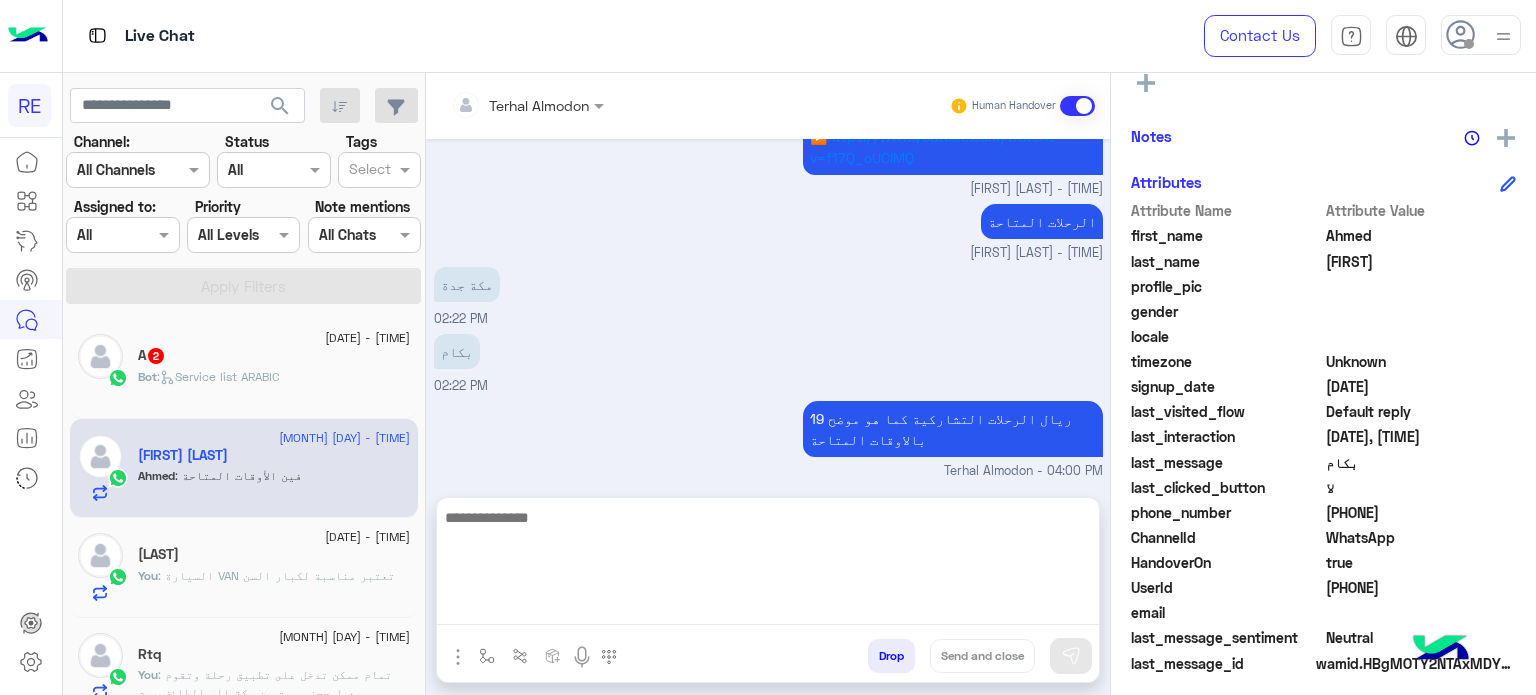 click at bounding box center [768, 565] 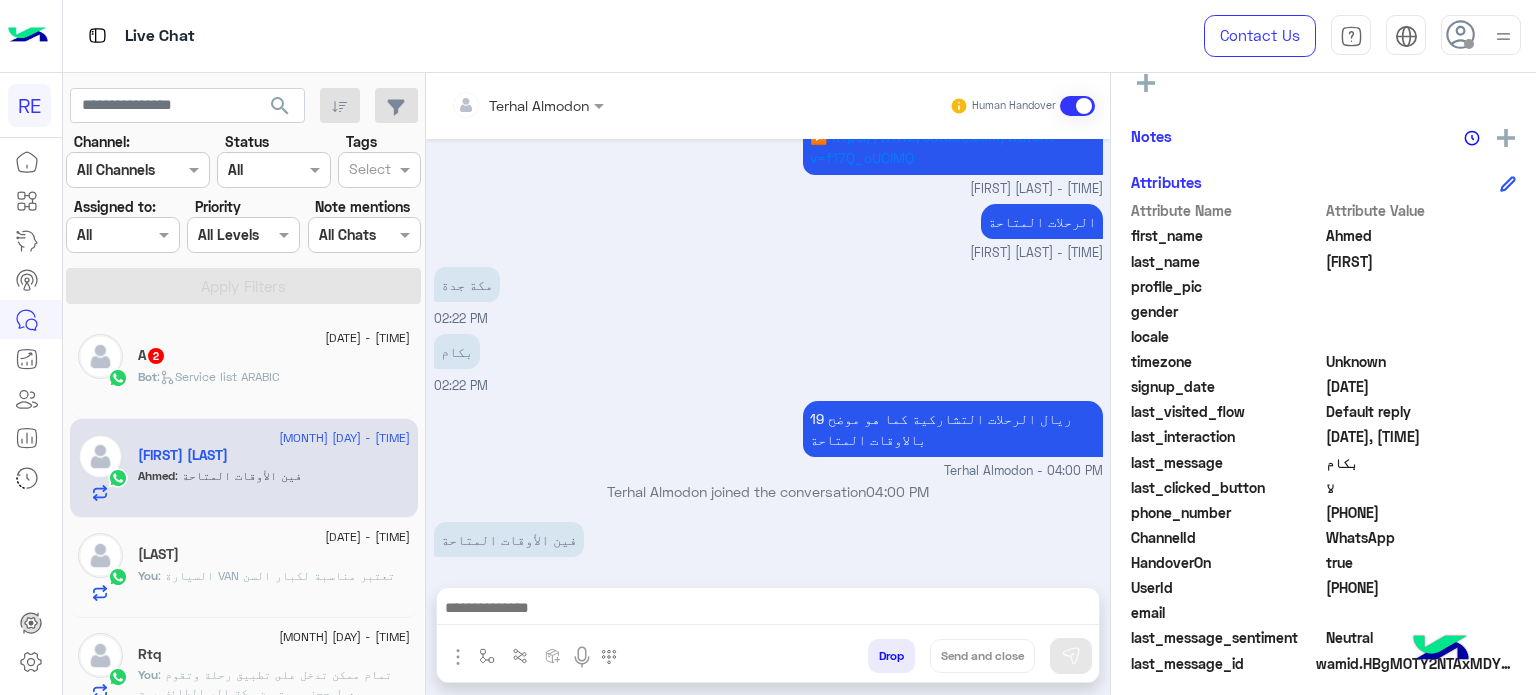 click on "بكام [TIME]" at bounding box center (768, 362) 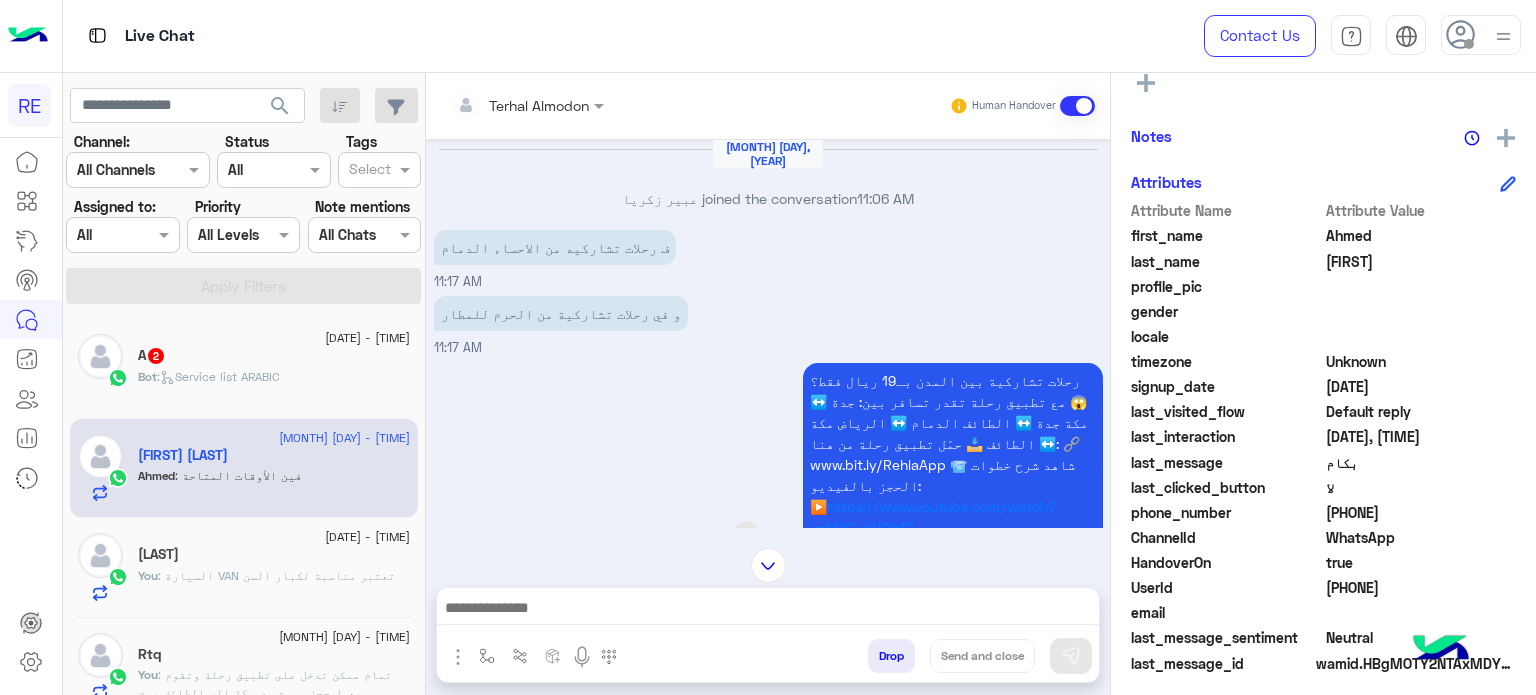 scroll, scrollTop: 370, scrollLeft: 0, axis: vertical 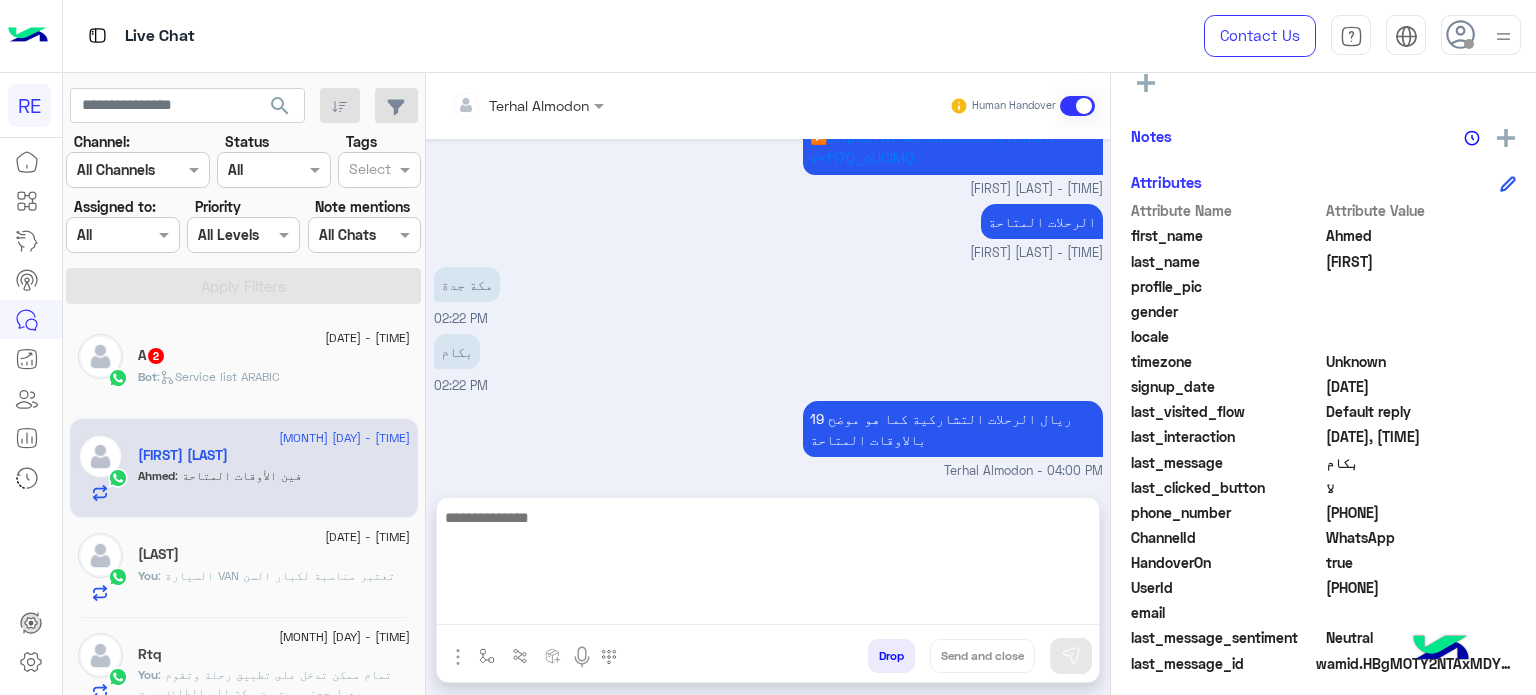 click at bounding box center [768, 565] 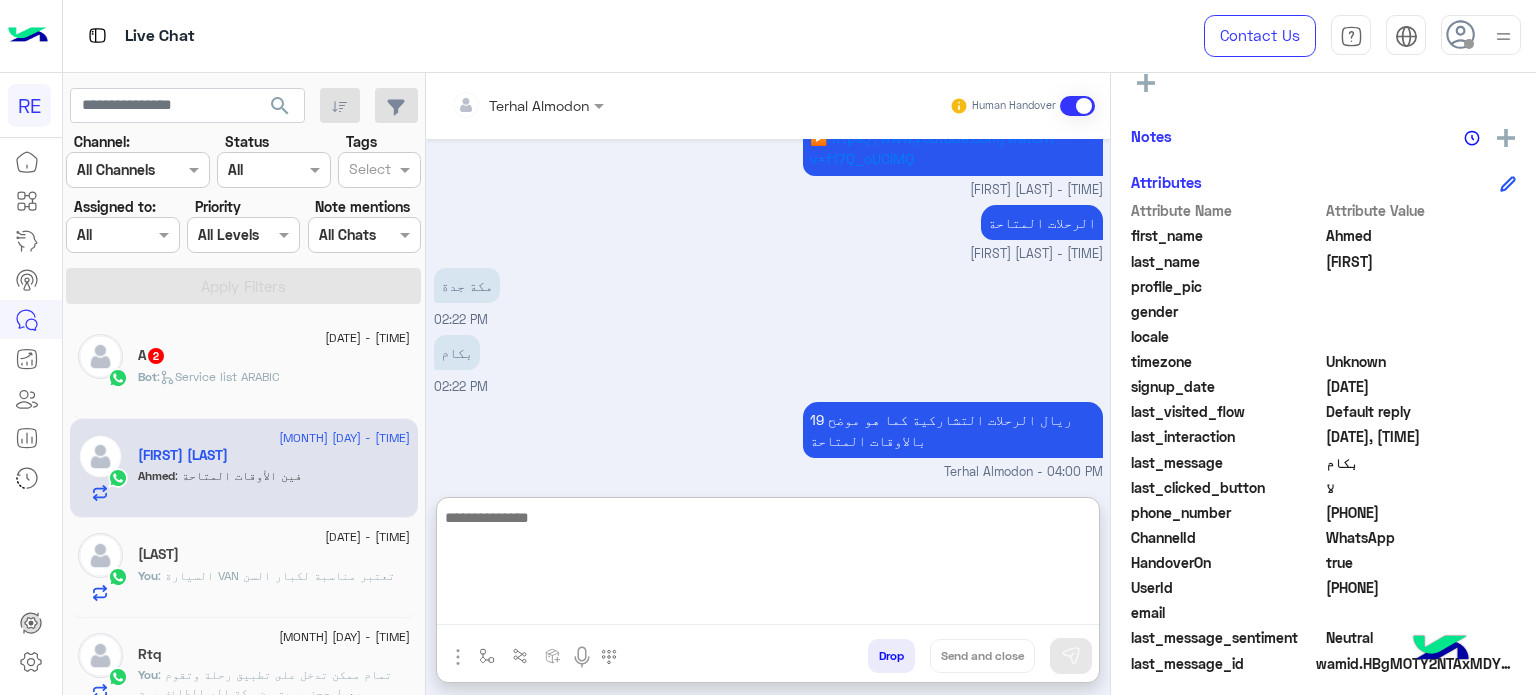 scroll, scrollTop: 400, scrollLeft: 0, axis: vertical 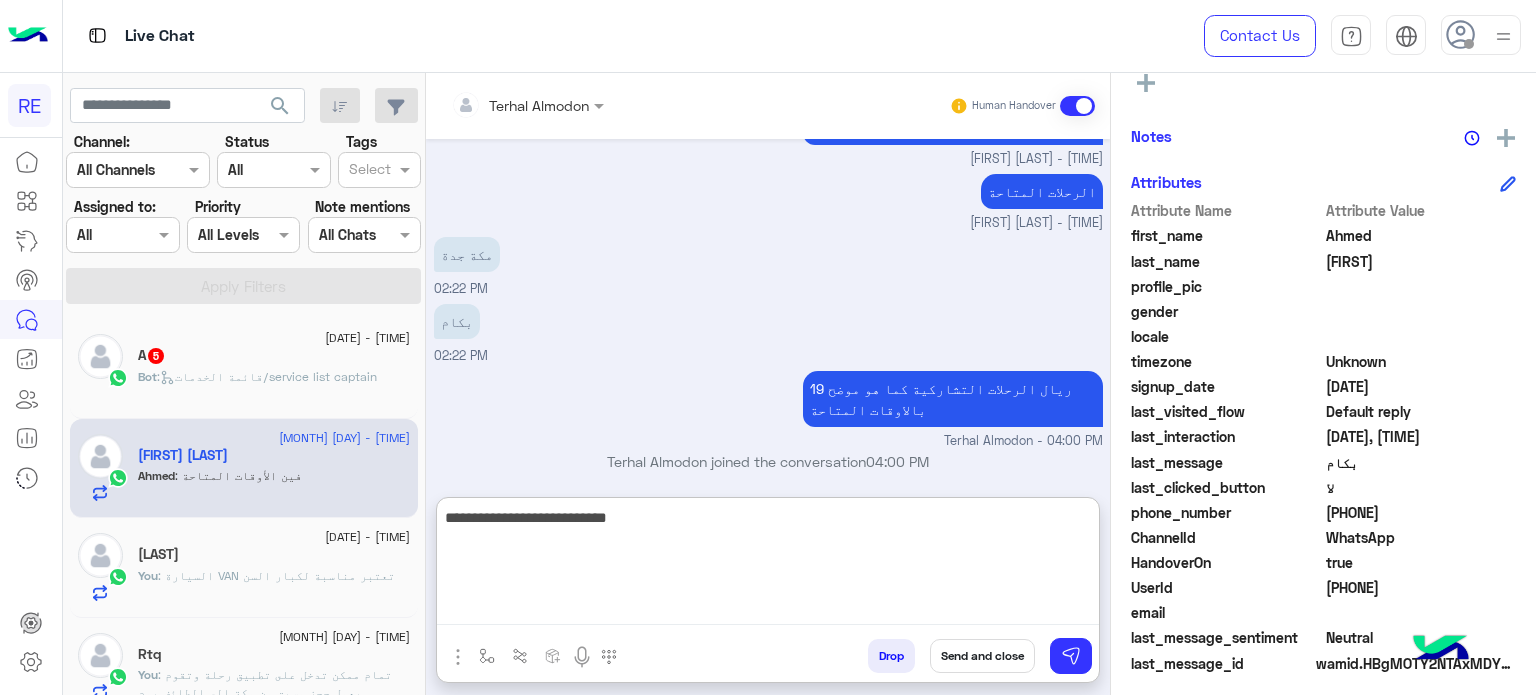 type on "**********" 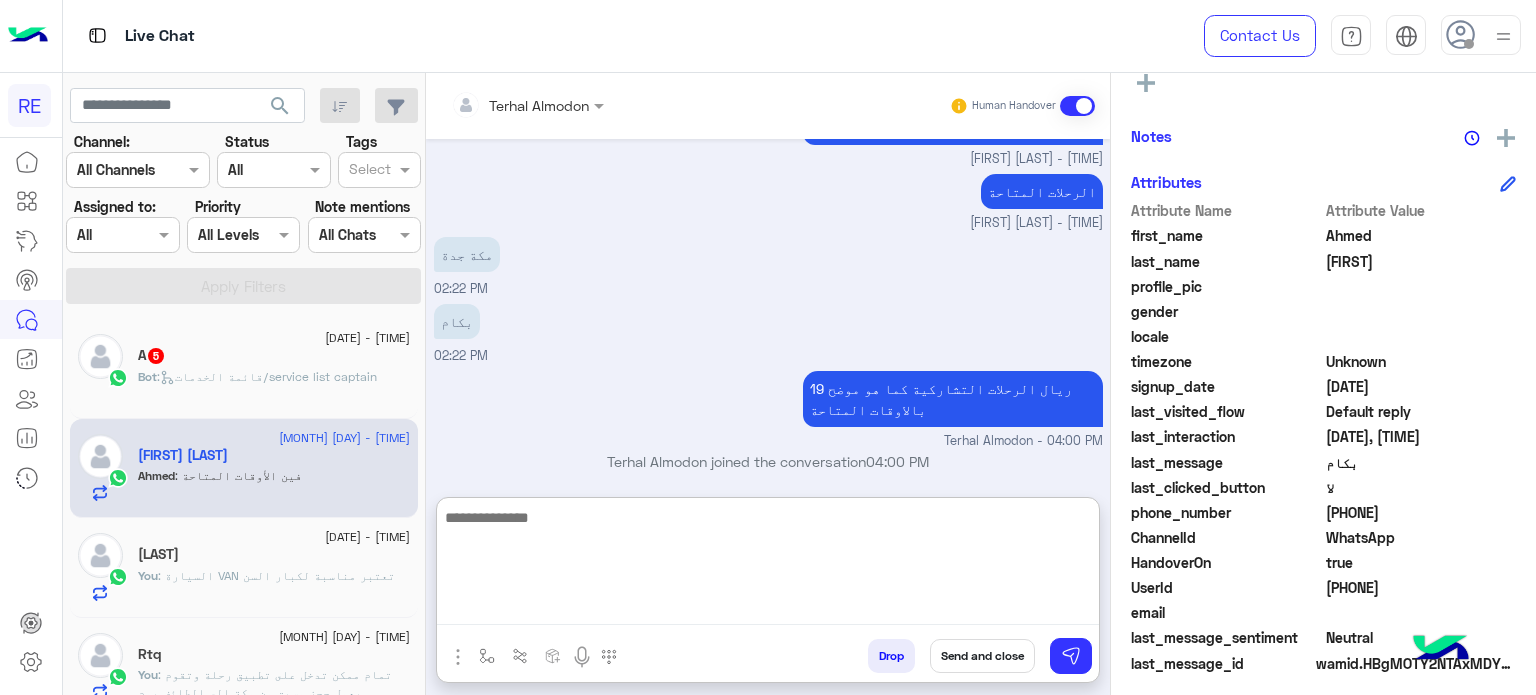 scroll, scrollTop: 524, scrollLeft: 0, axis: vertical 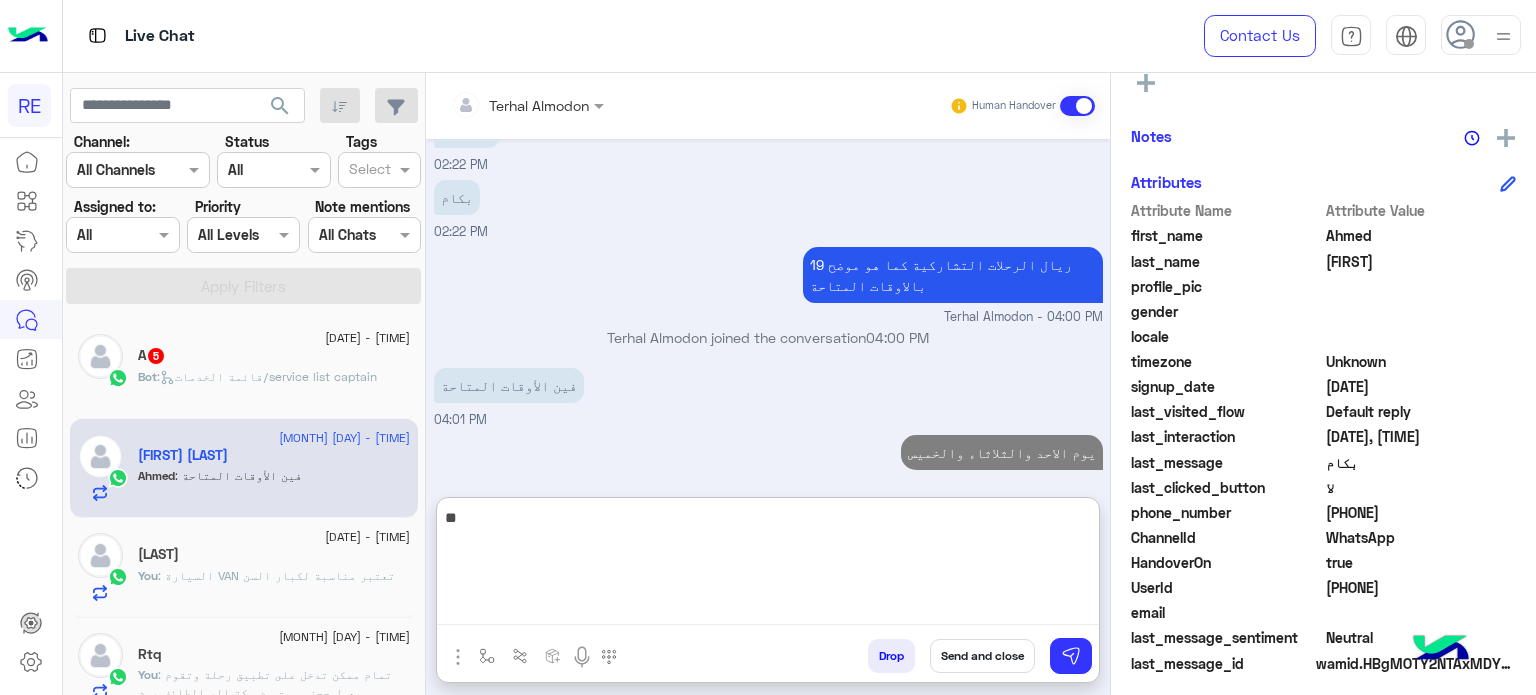 type on "*" 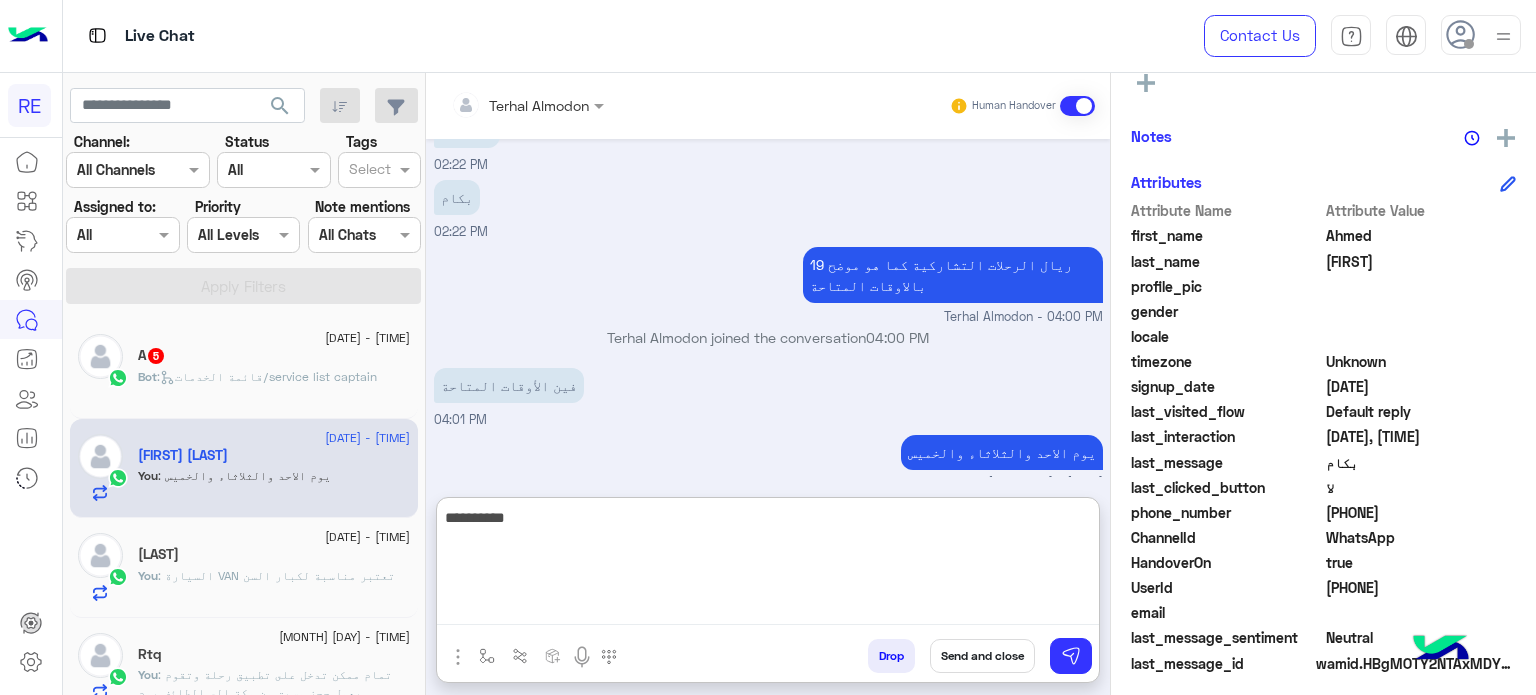 type on "**********" 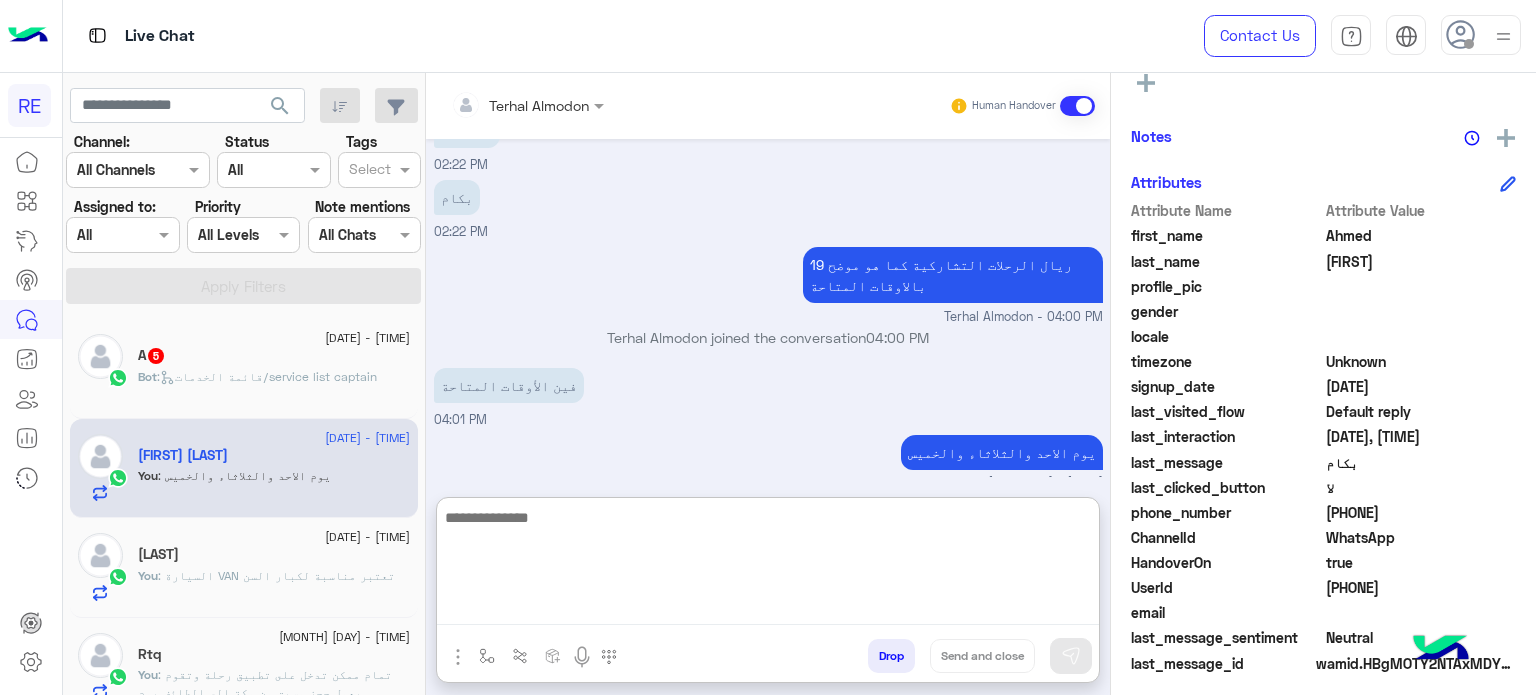 scroll, scrollTop: 588, scrollLeft: 0, axis: vertical 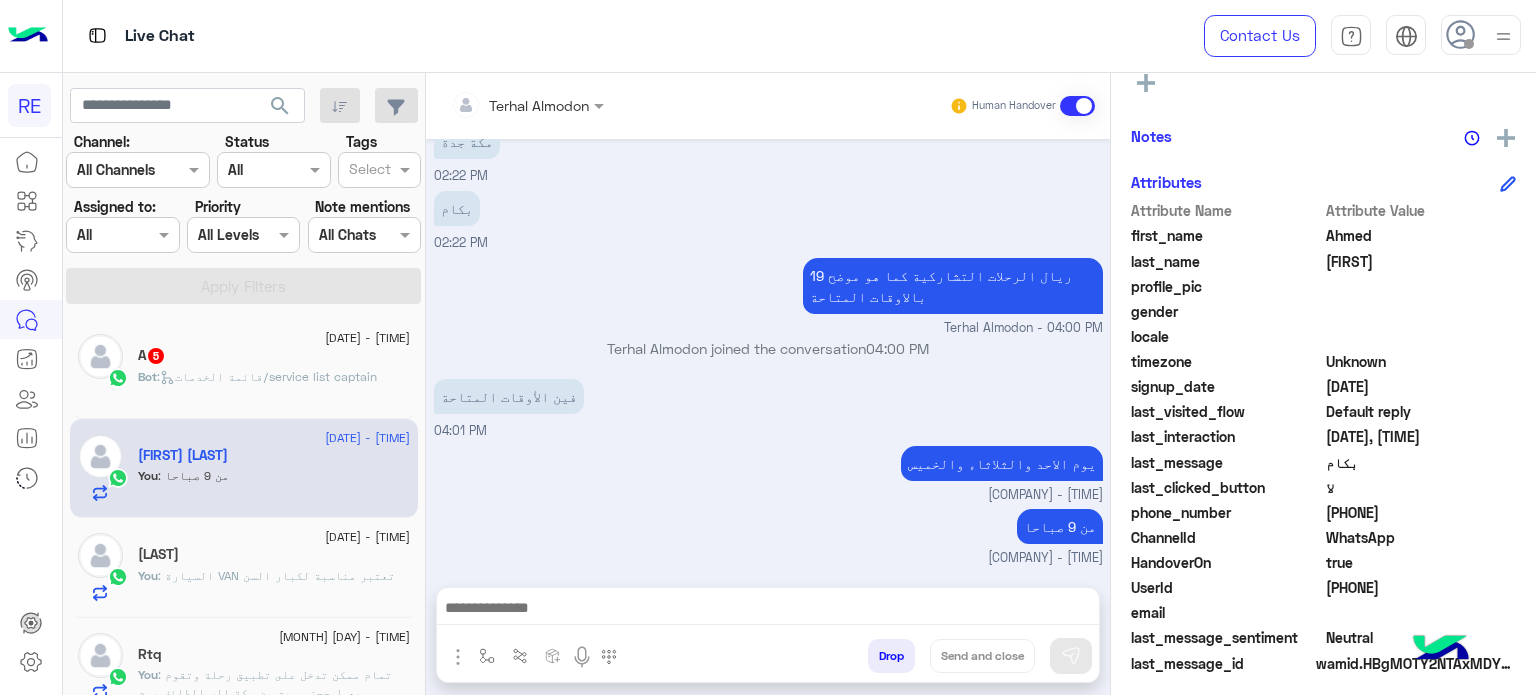 click on "[DATE] - [TIME] A 5 Bot : قائمة الخدمات/service list captain" 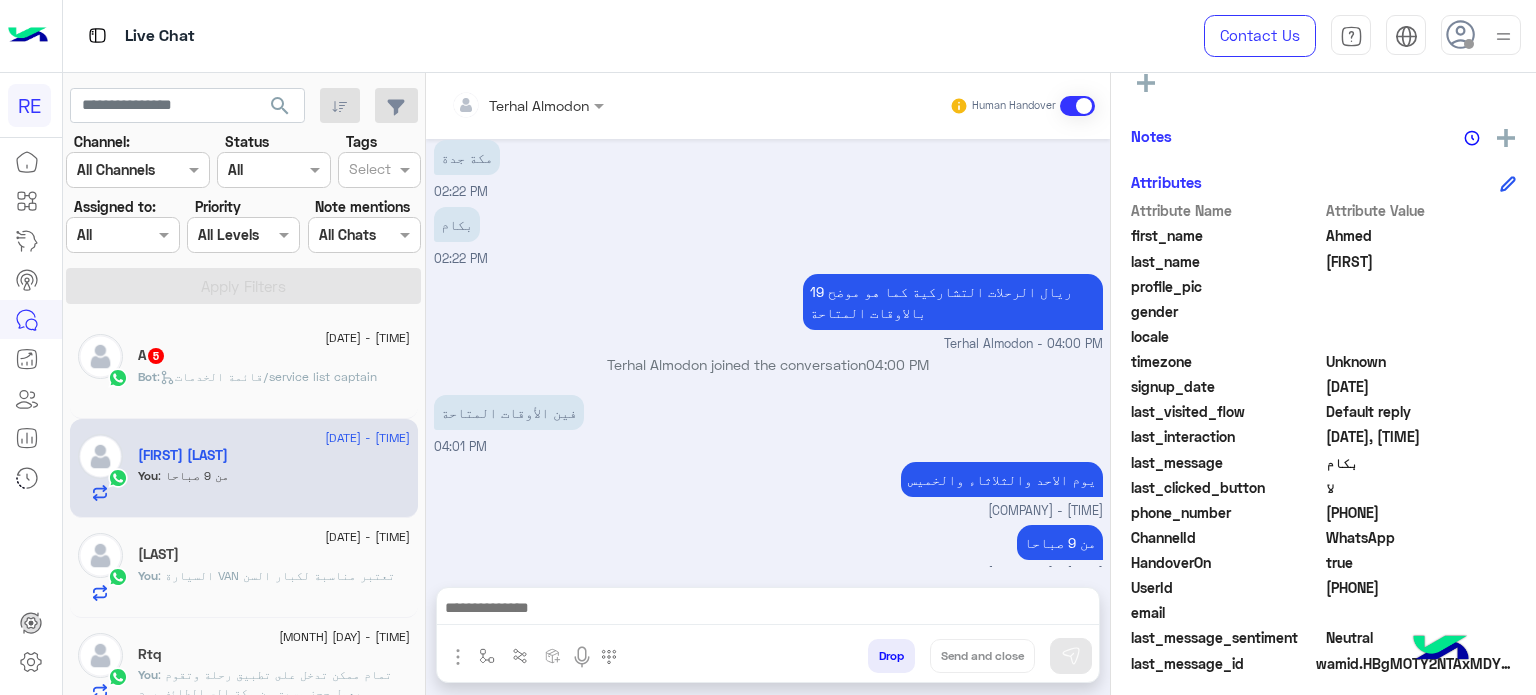 click on "[DATE] - [TIME] A 5 Bot : قائمة الخدمات/service list captain" 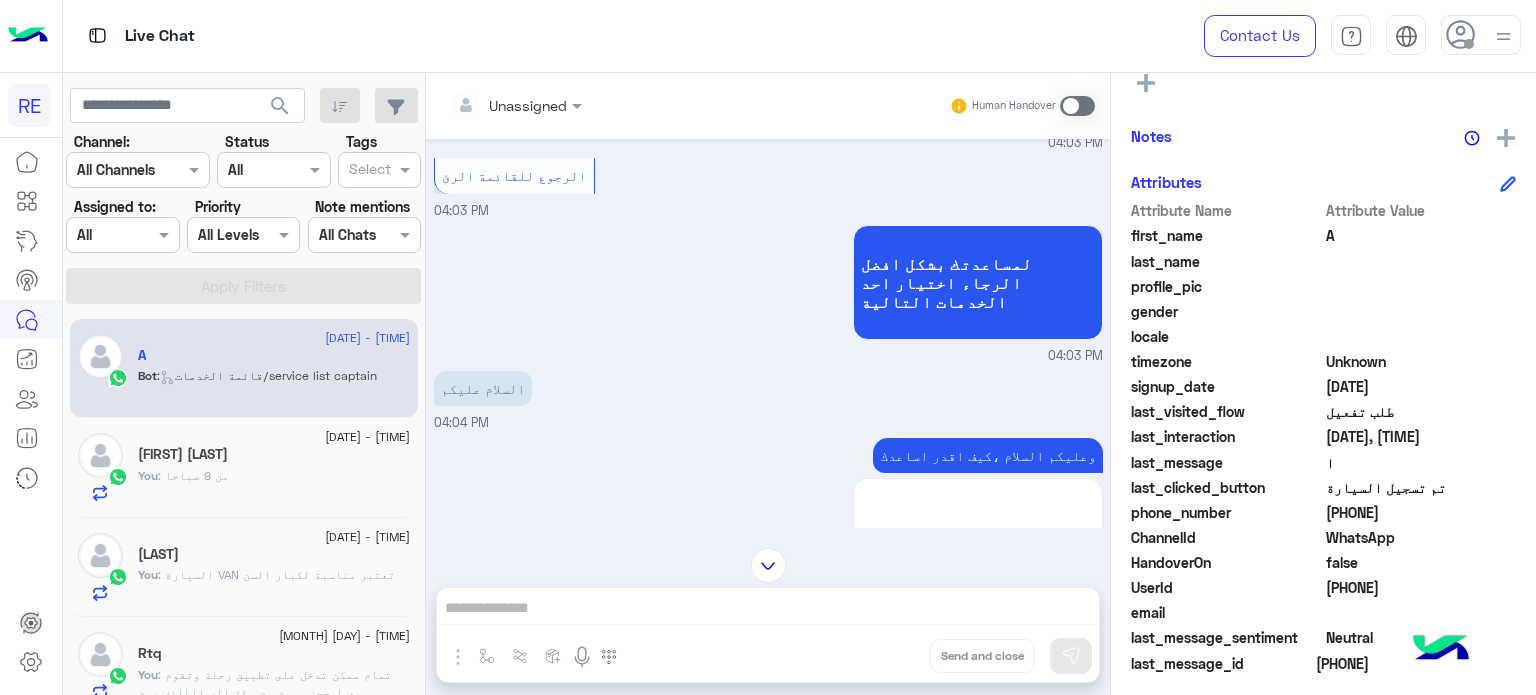 scroll, scrollTop: 0, scrollLeft: 0, axis: both 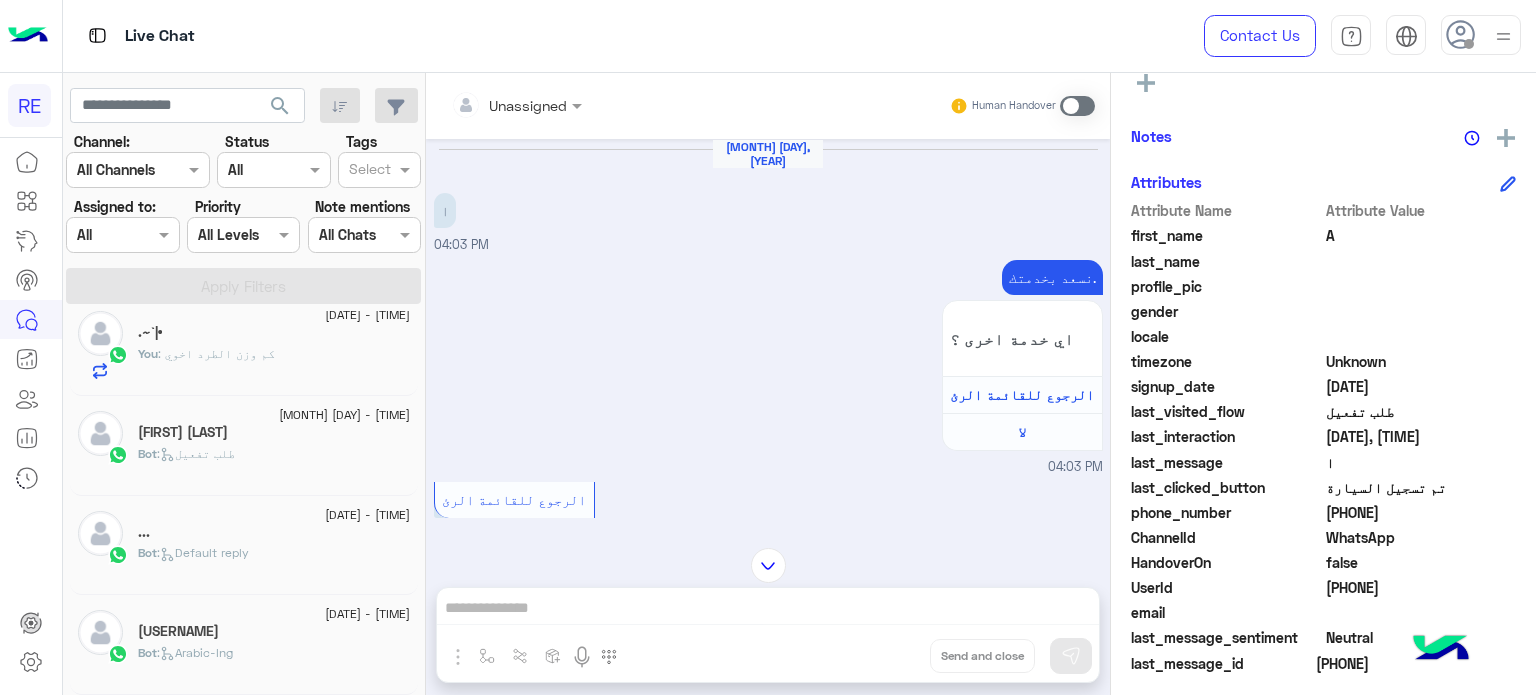 click on "You  : كم وزن الطرد اخوي" 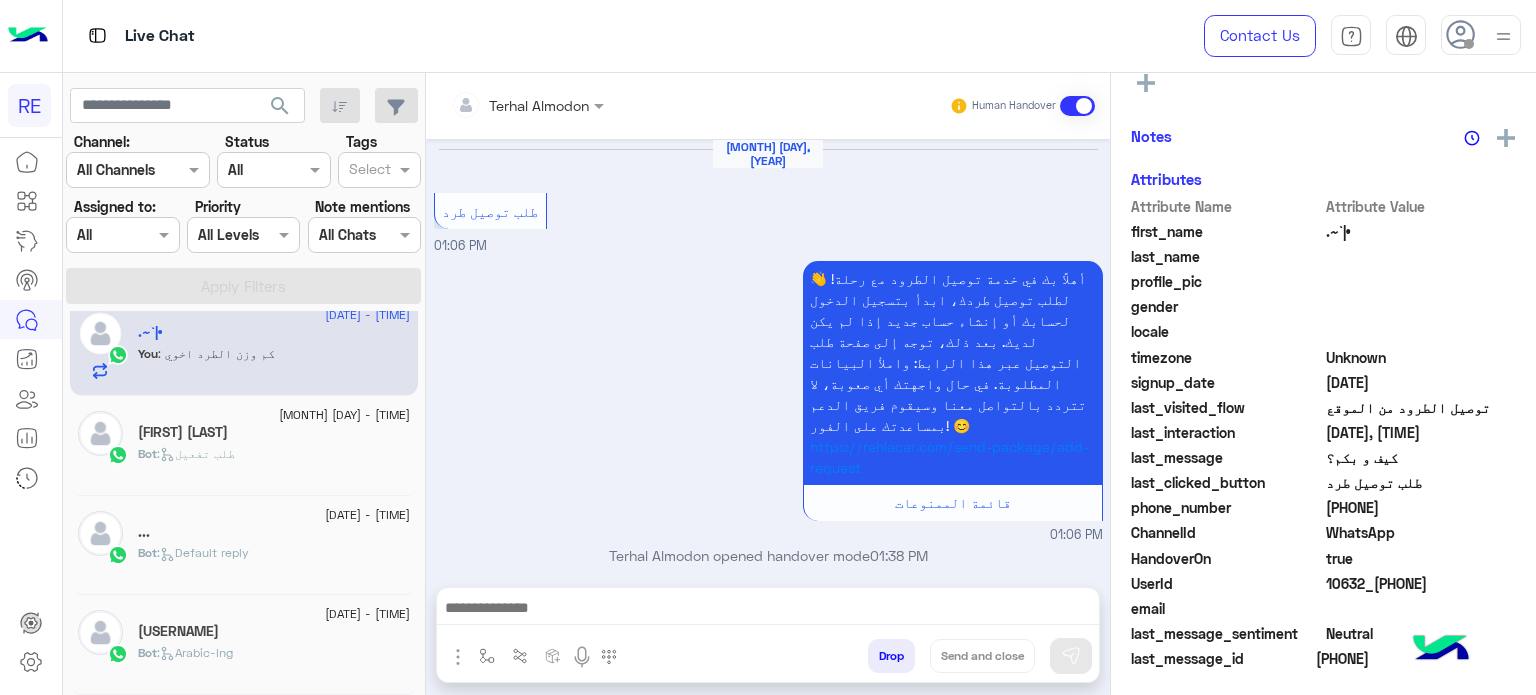 scroll, scrollTop: 372, scrollLeft: 0, axis: vertical 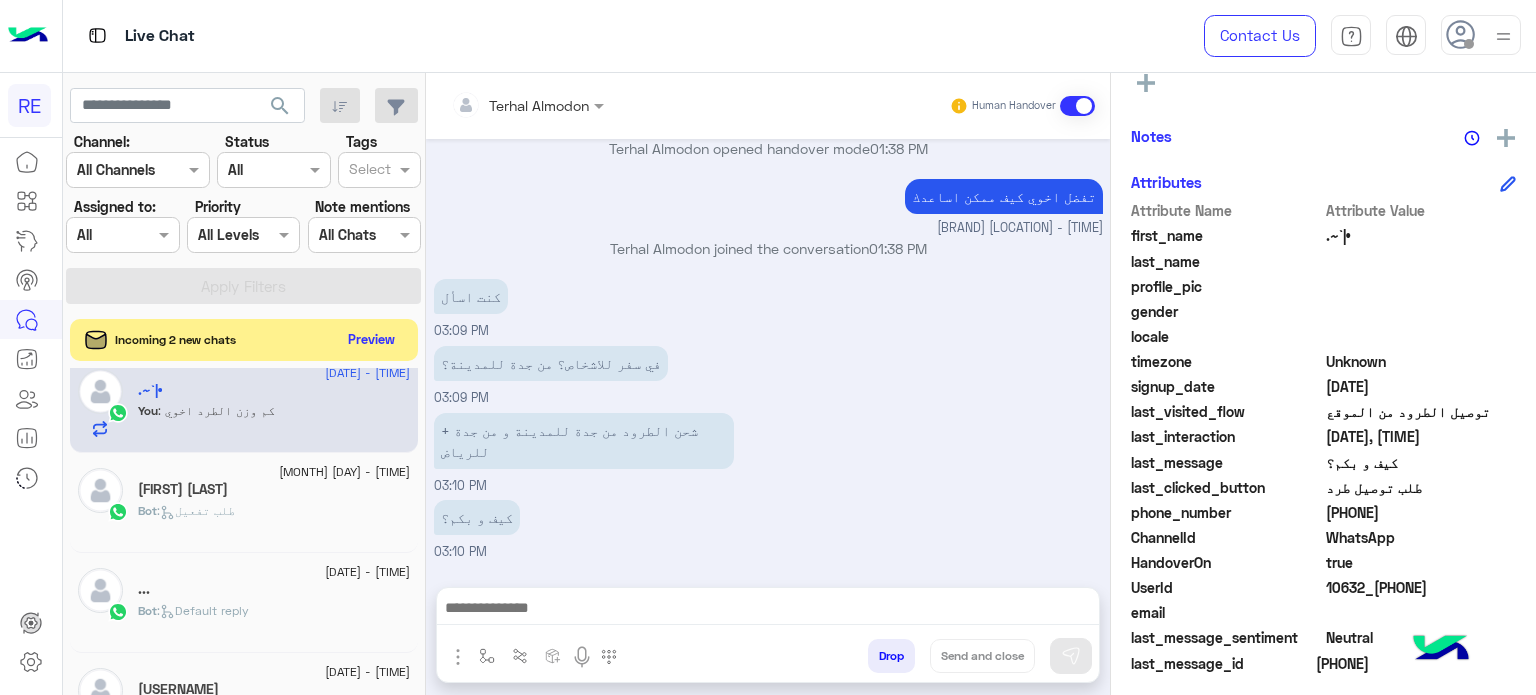 click on "Preview" 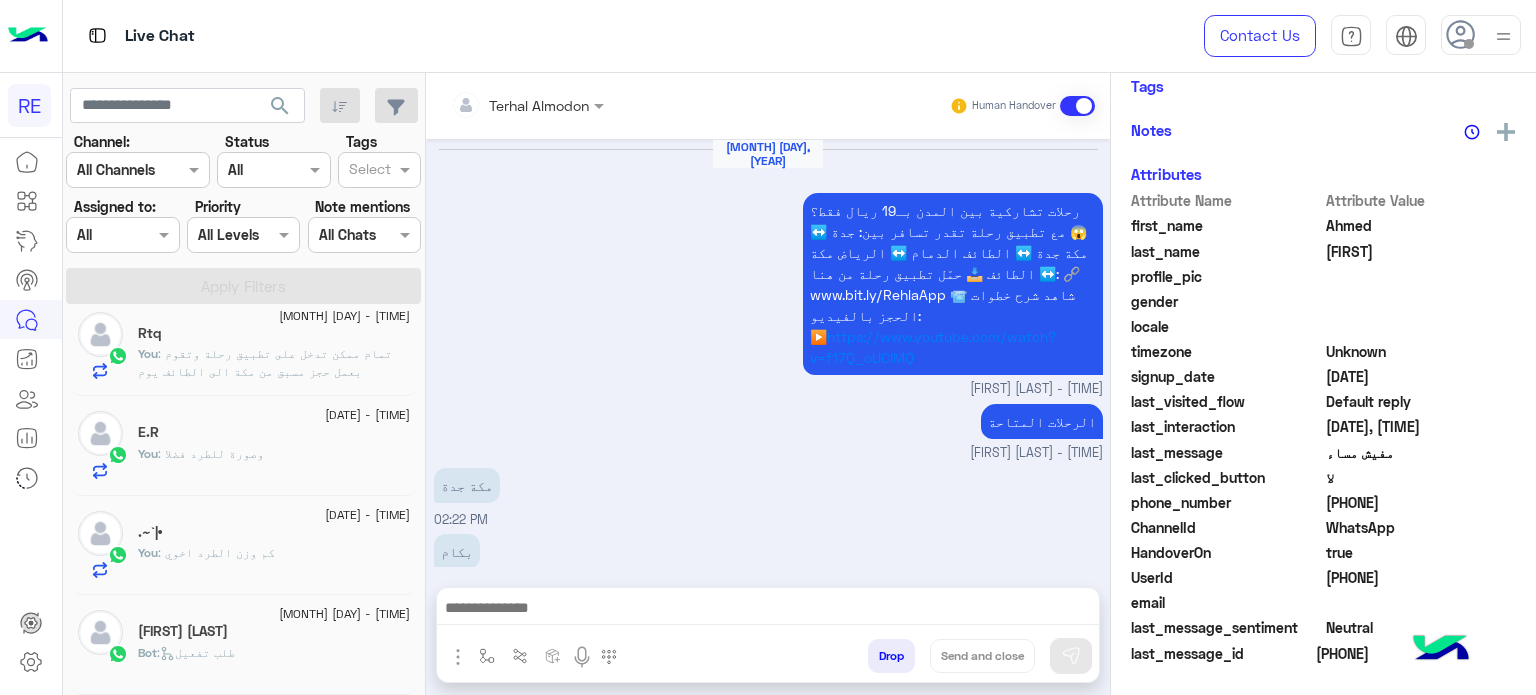 scroll, scrollTop: 395, scrollLeft: 0, axis: vertical 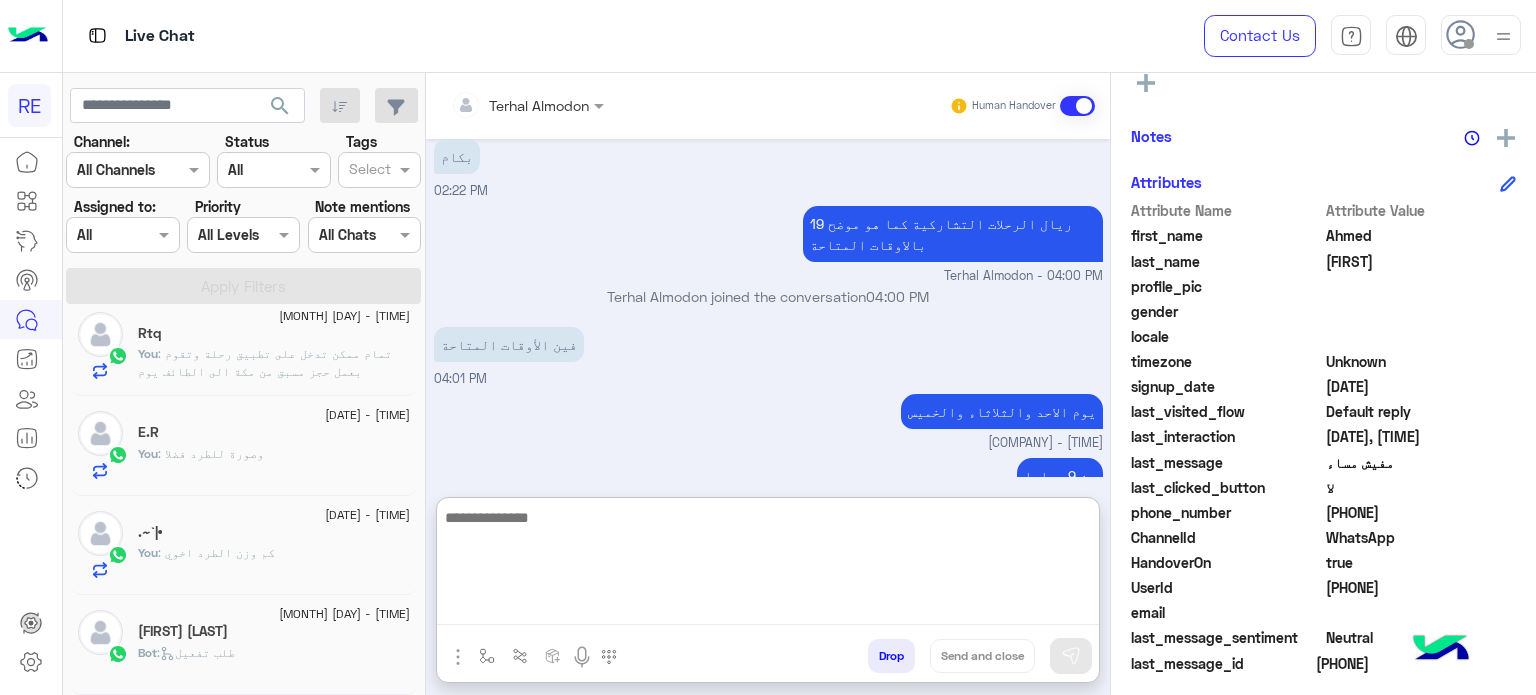 click at bounding box center (768, 565) 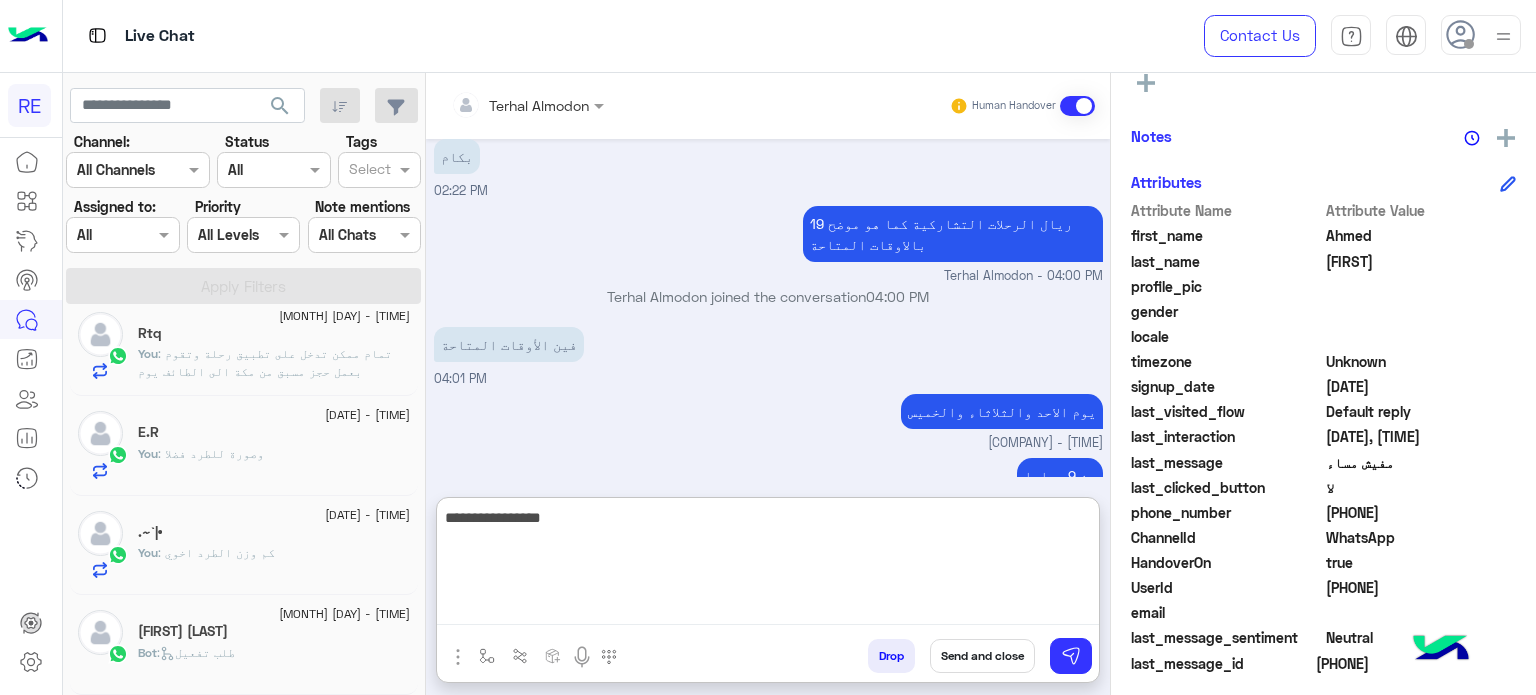 type on "**********" 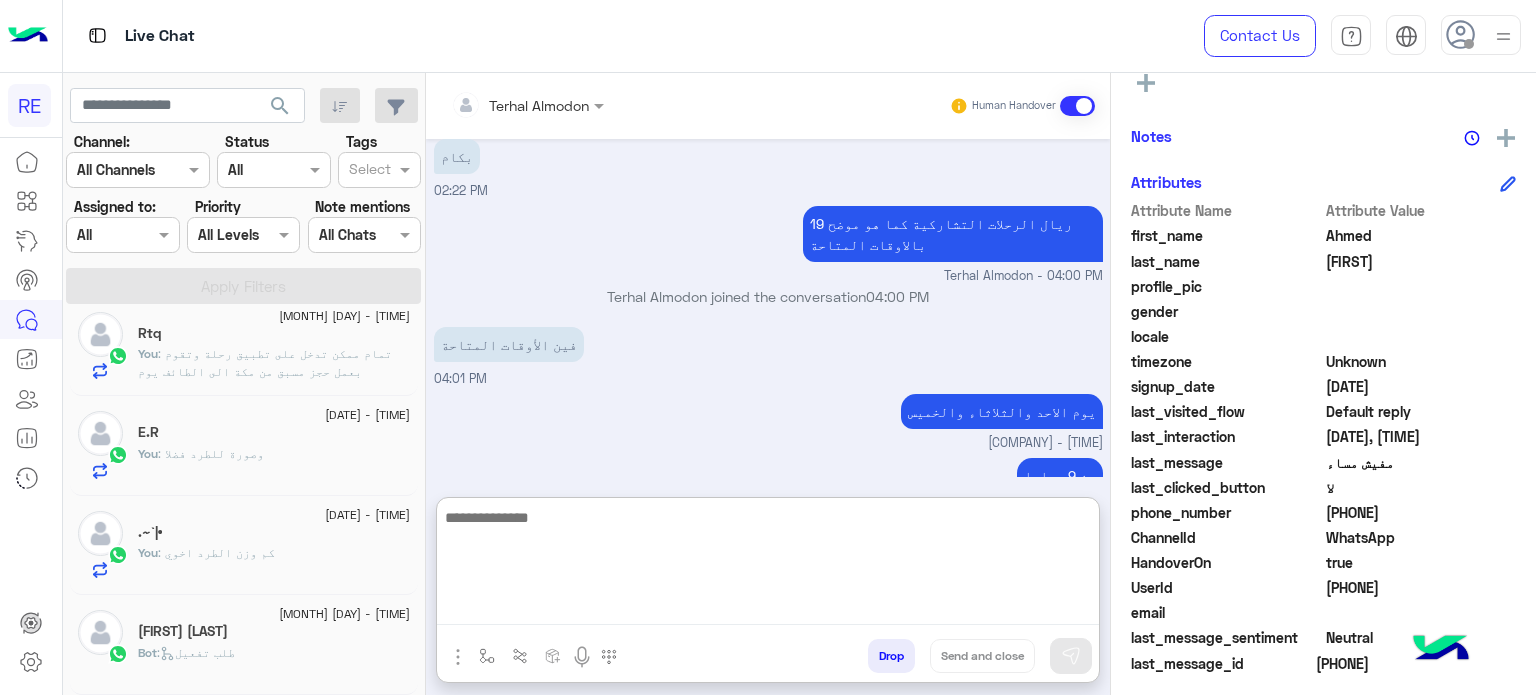scroll, scrollTop: 548, scrollLeft: 0, axis: vertical 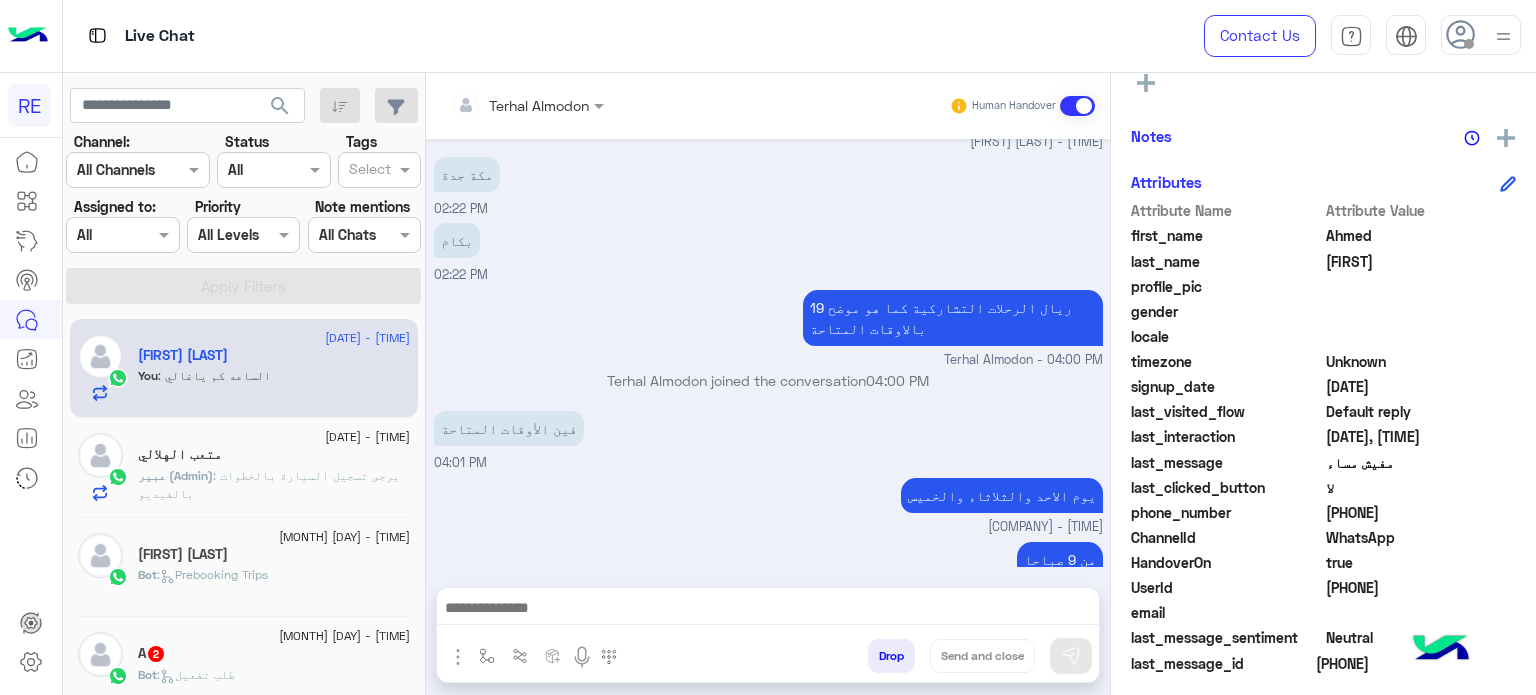 click on "Bot :   طلب تفعيل" 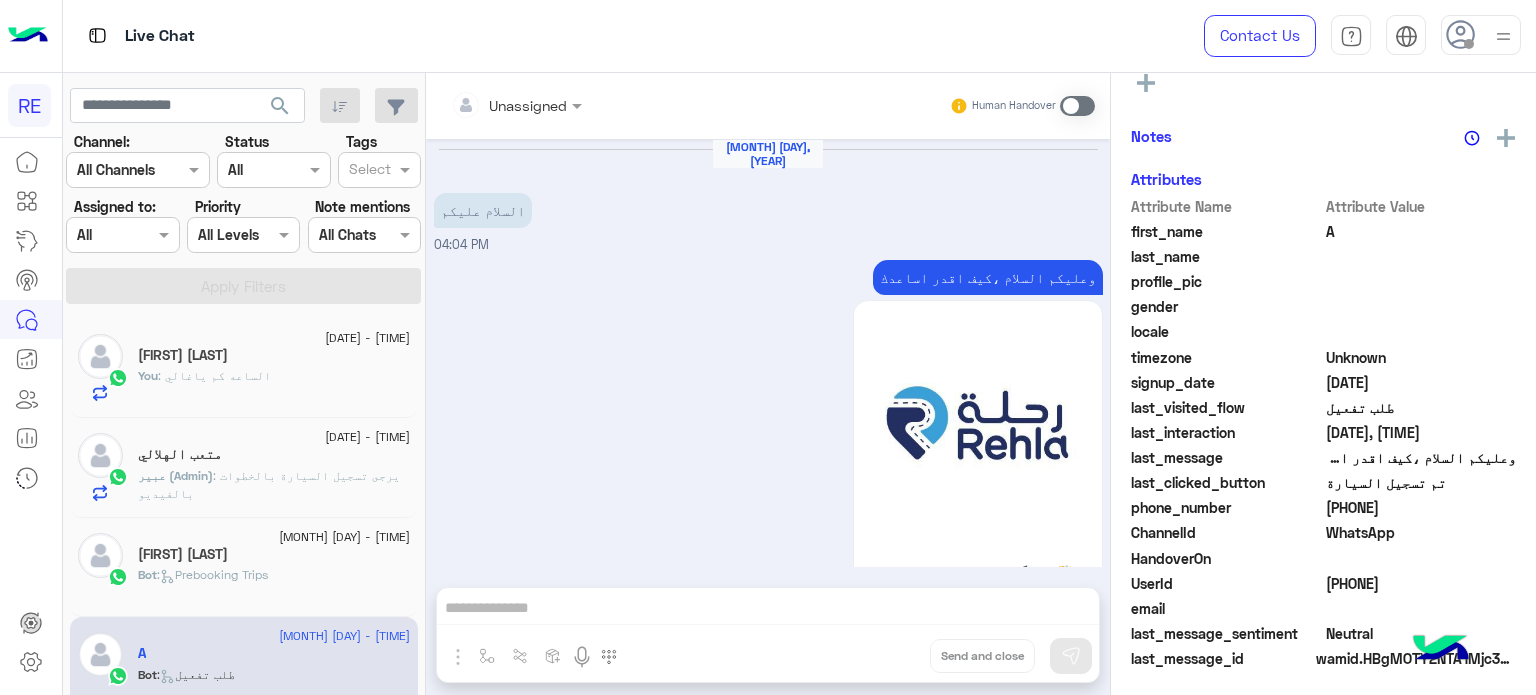scroll, scrollTop: 1825, scrollLeft: 0, axis: vertical 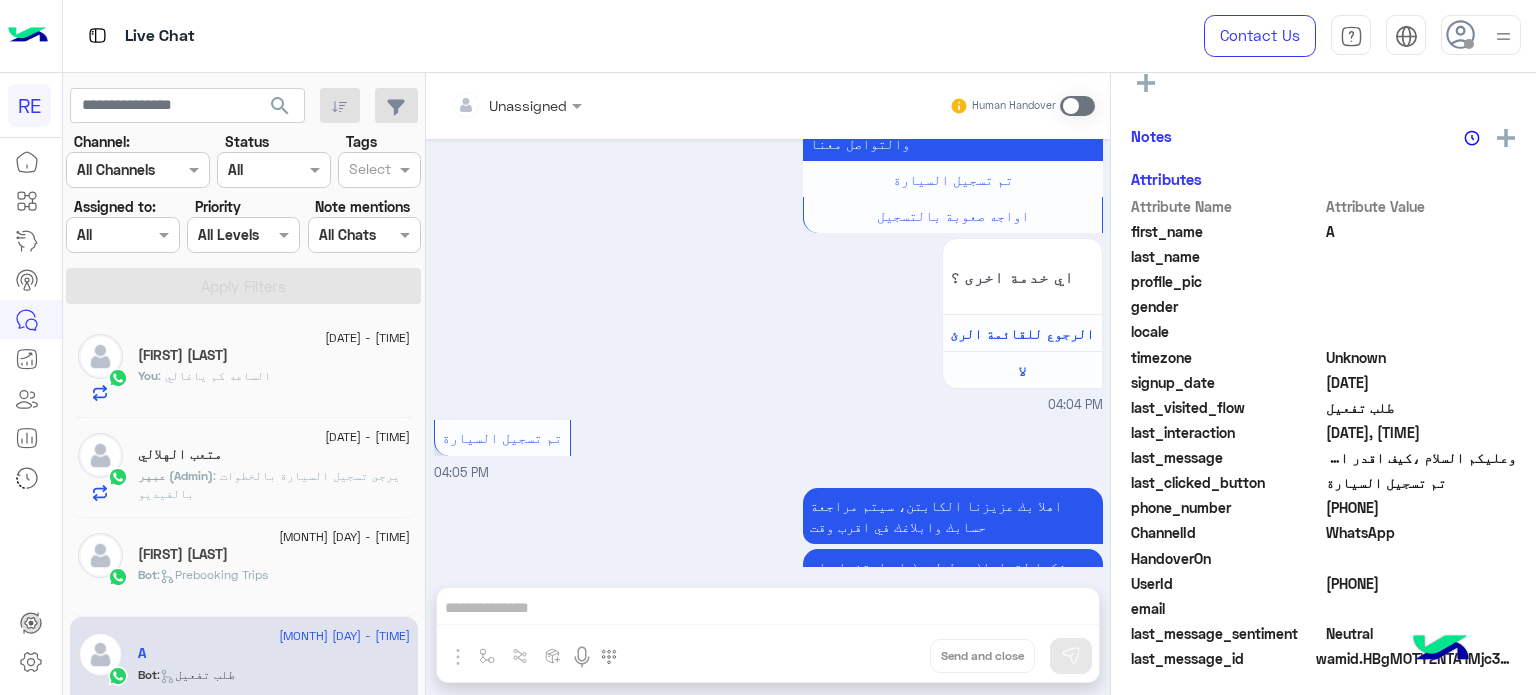 click on "Bot :   Prebooking Trips" 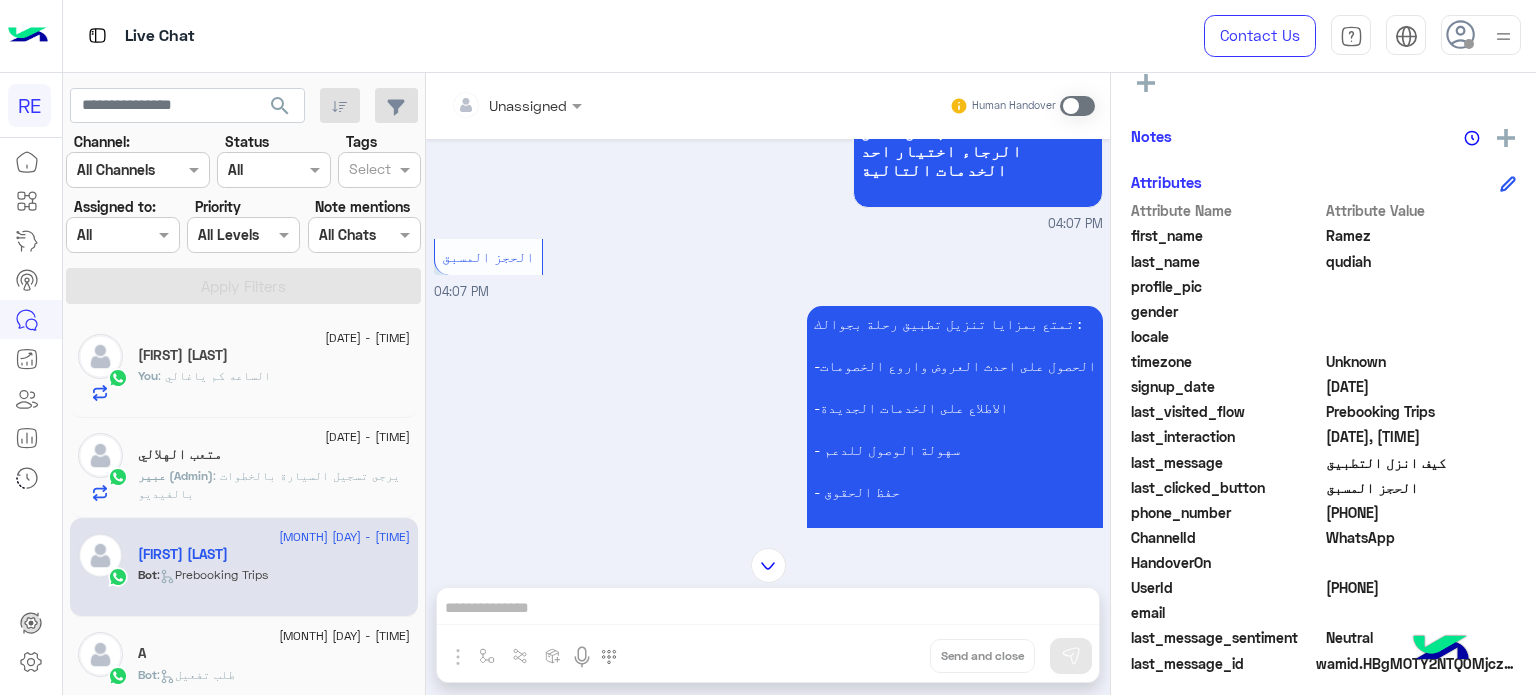 scroll, scrollTop: 1492, scrollLeft: 0, axis: vertical 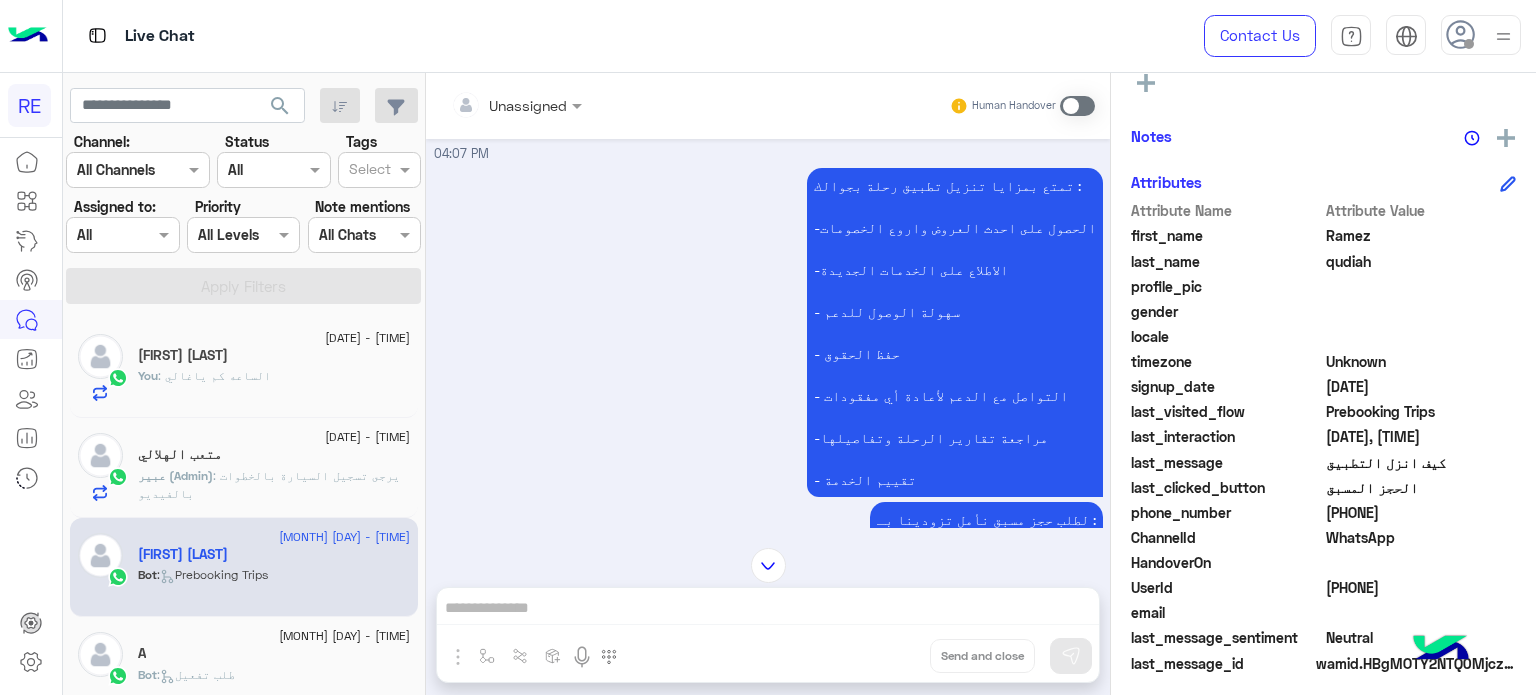 click on "A" 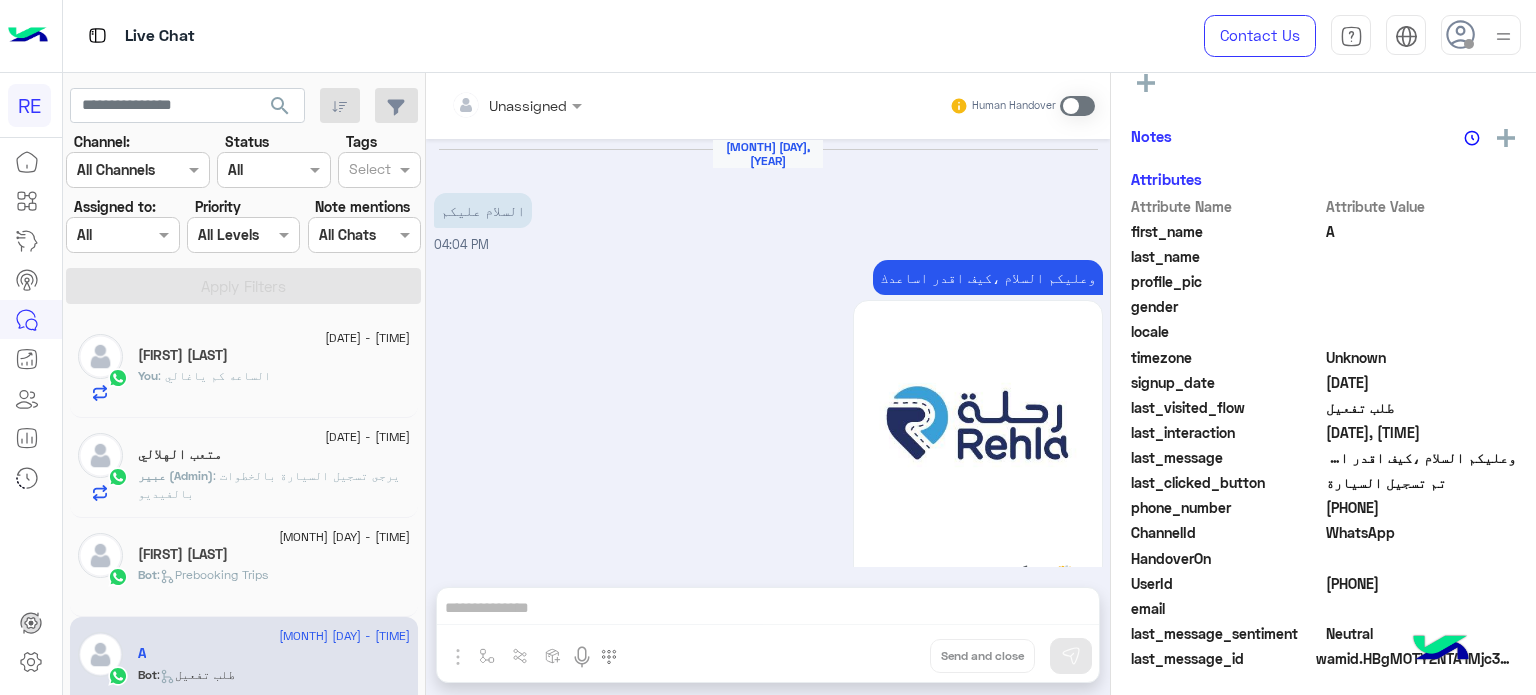 scroll, scrollTop: 372, scrollLeft: 0, axis: vertical 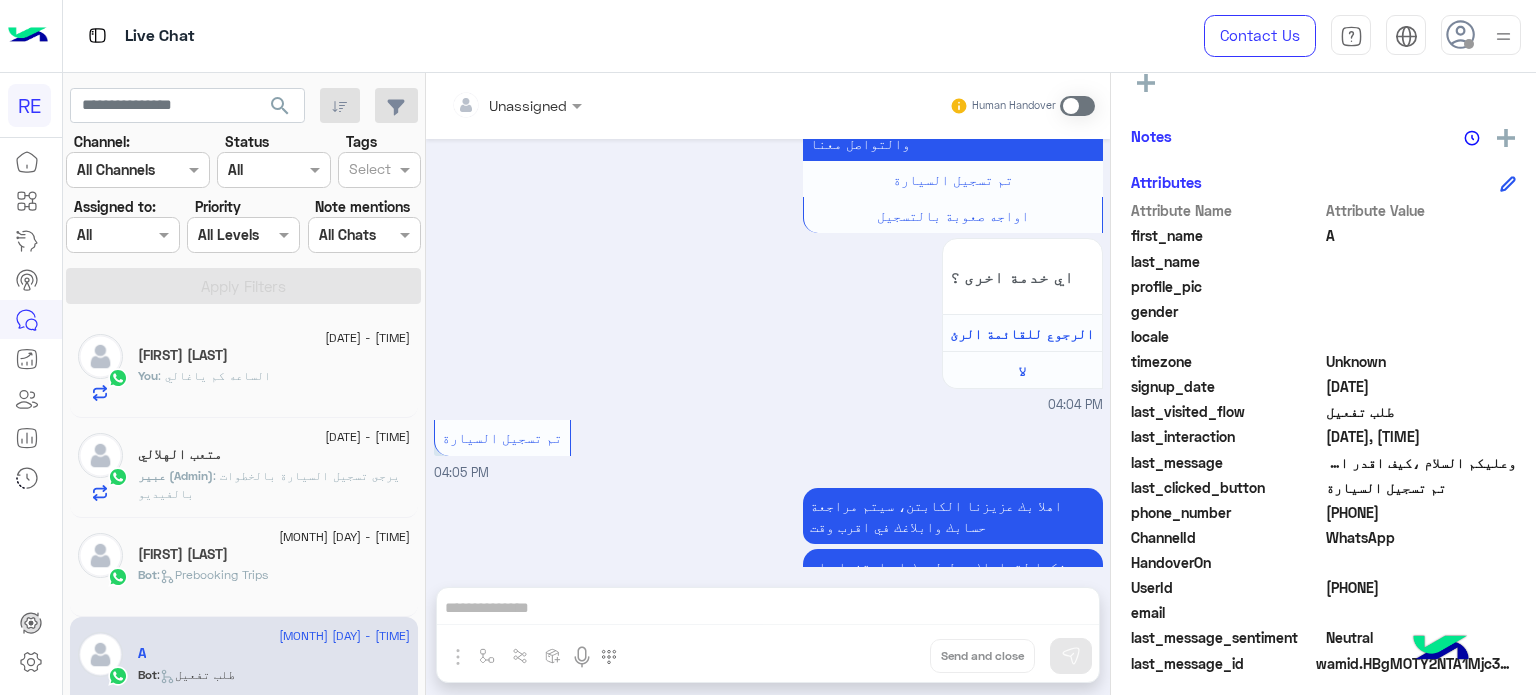 drag, startPoint x: 1416, startPoint y: 512, endPoint x: 1345, endPoint y: 515, distance: 71.063354 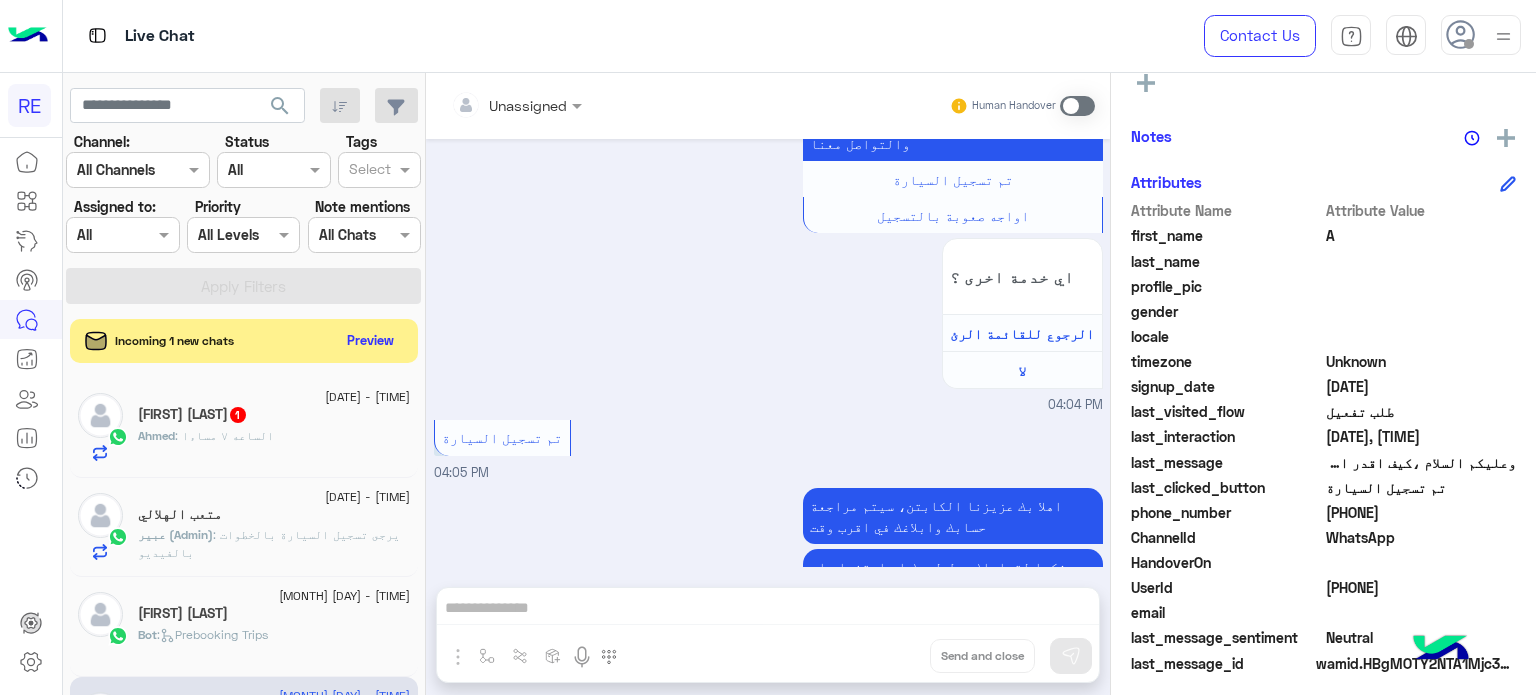 click on "[FIRST] [LAST]  1" 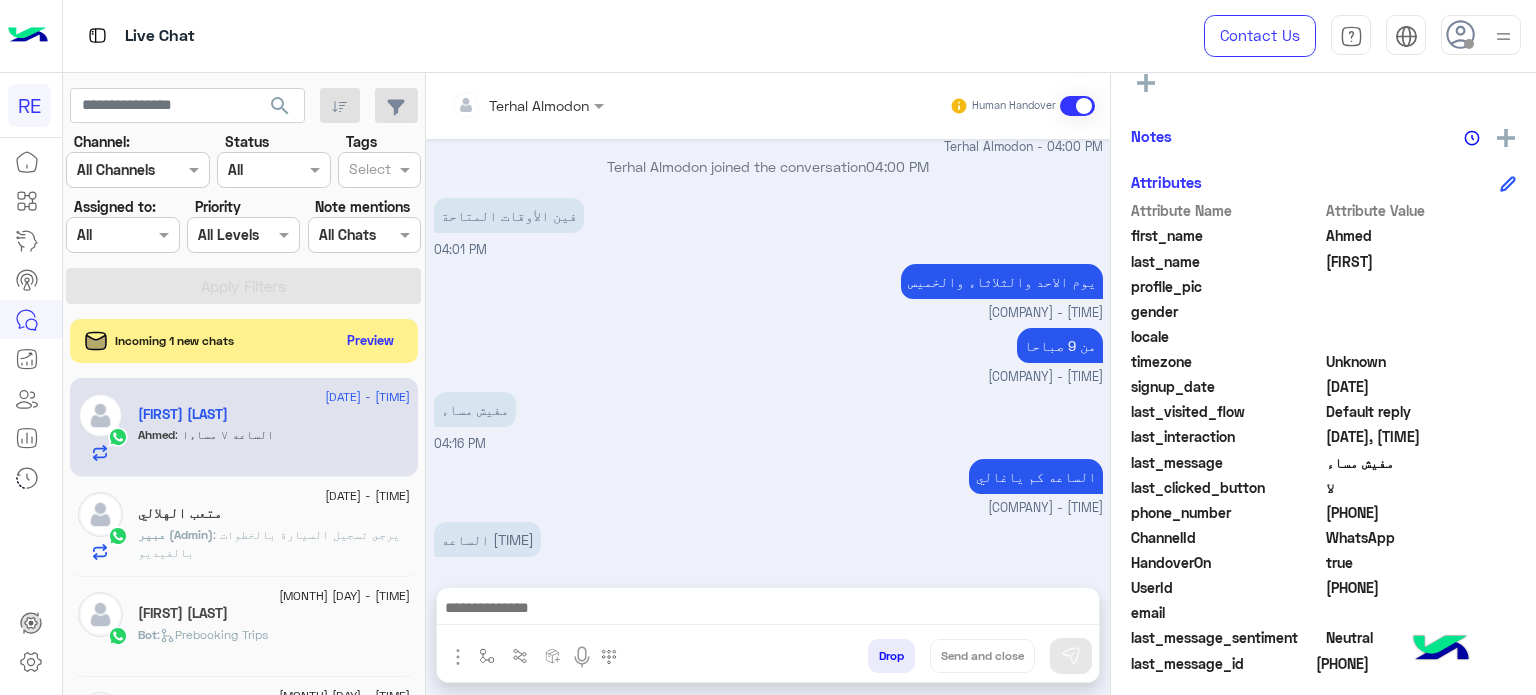 scroll, scrollTop: 212, scrollLeft: 0, axis: vertical 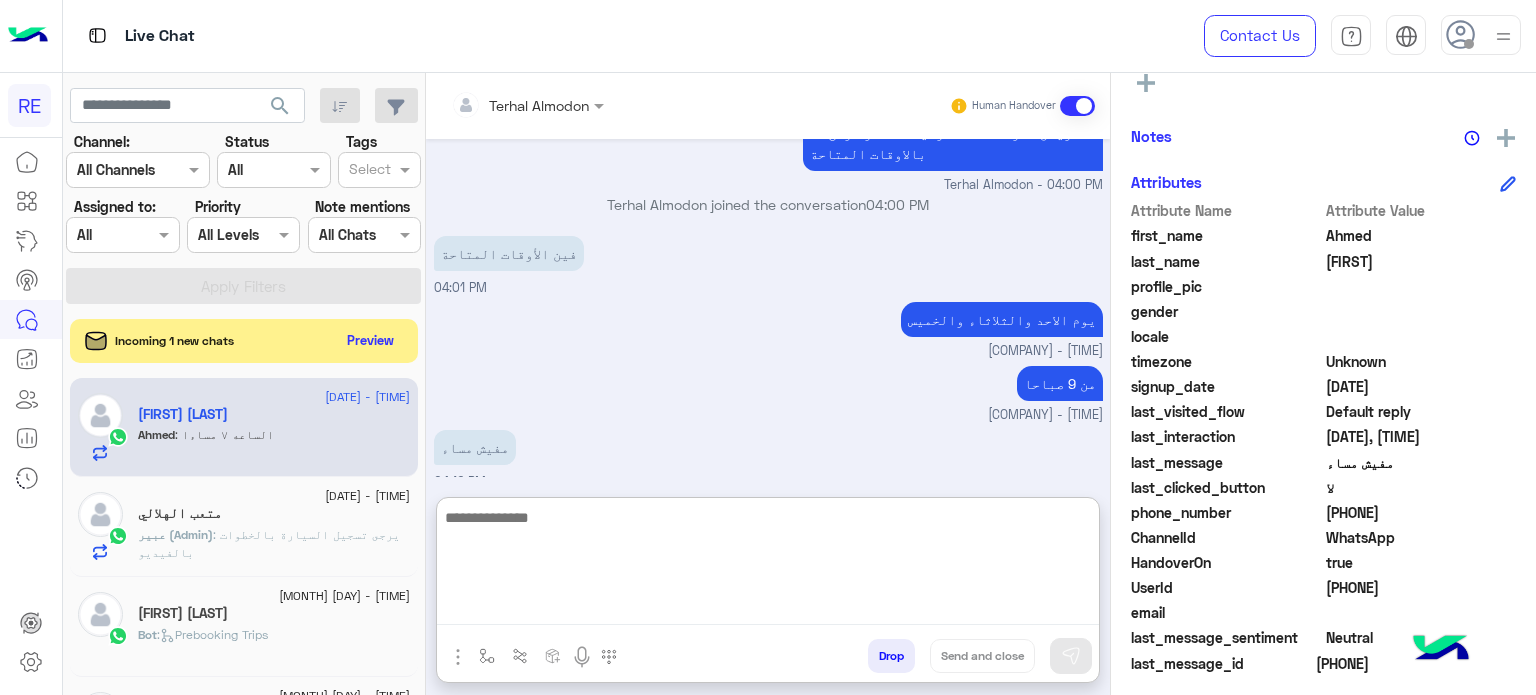 click at bounding box center [768, 565] 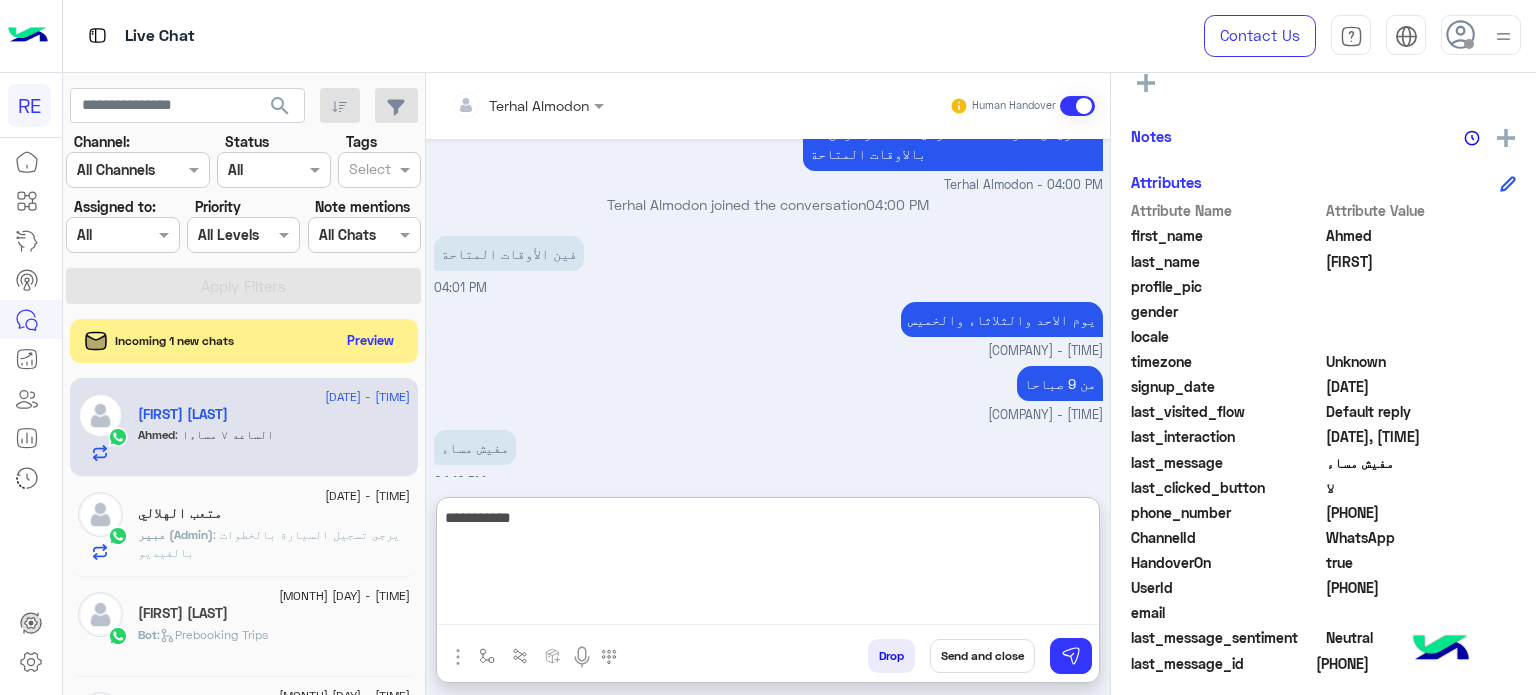 type on "**********" 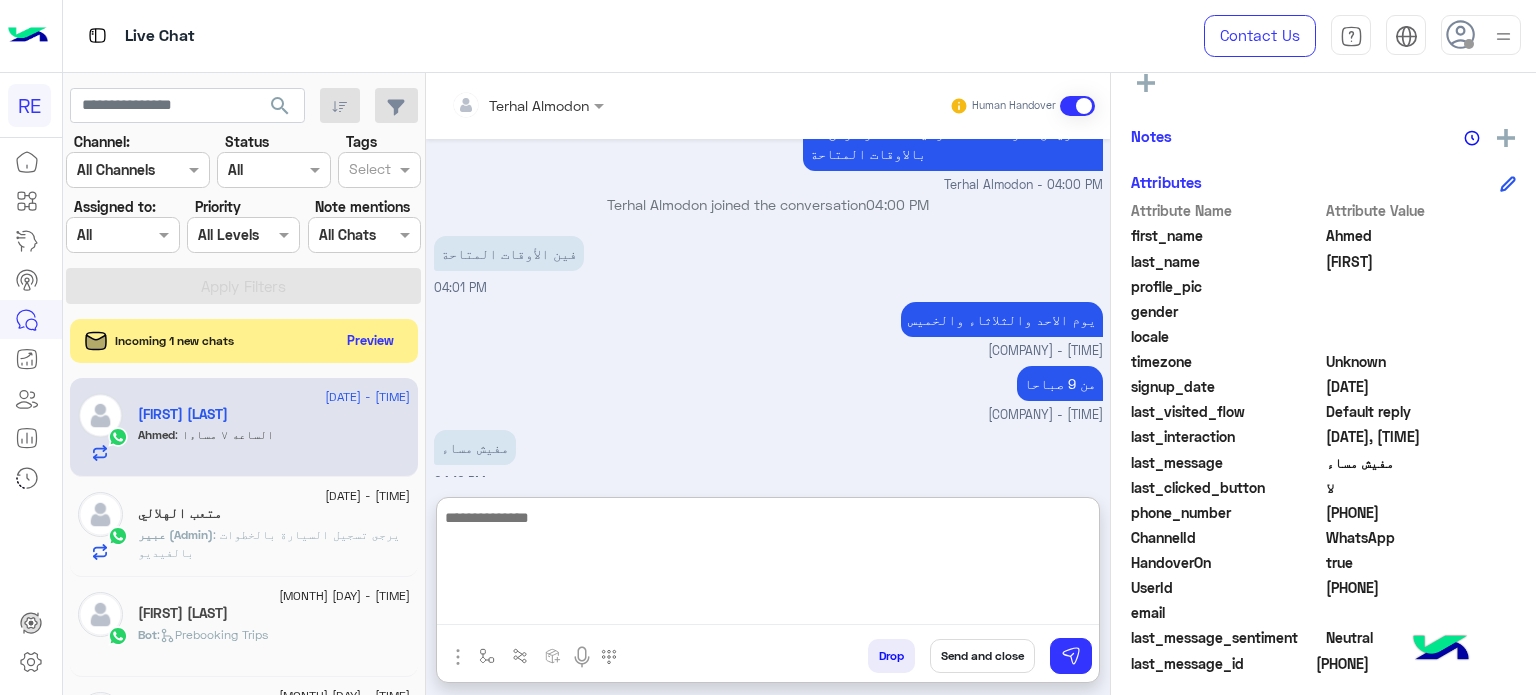 scroll, scrollTop: 404, scrollLeft: 0, axis: vertical 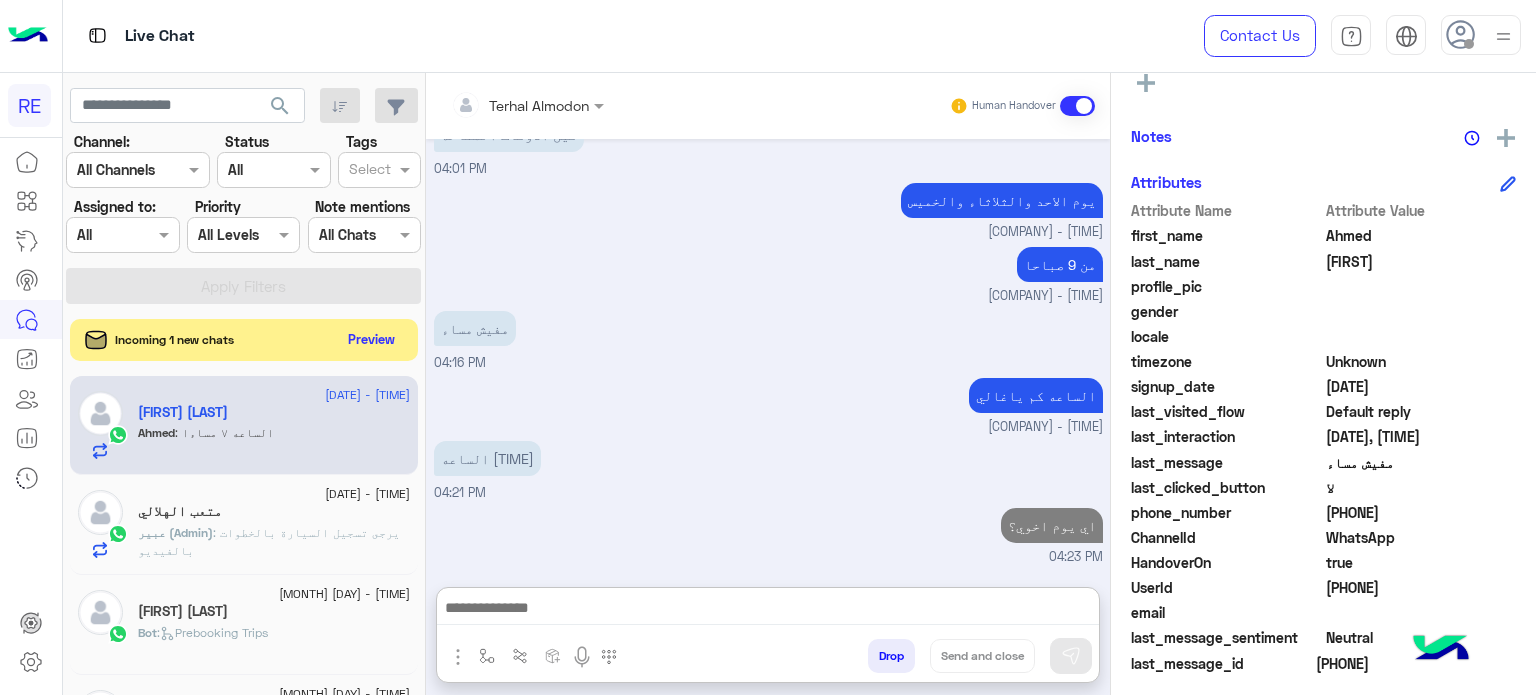 click on "Preview" 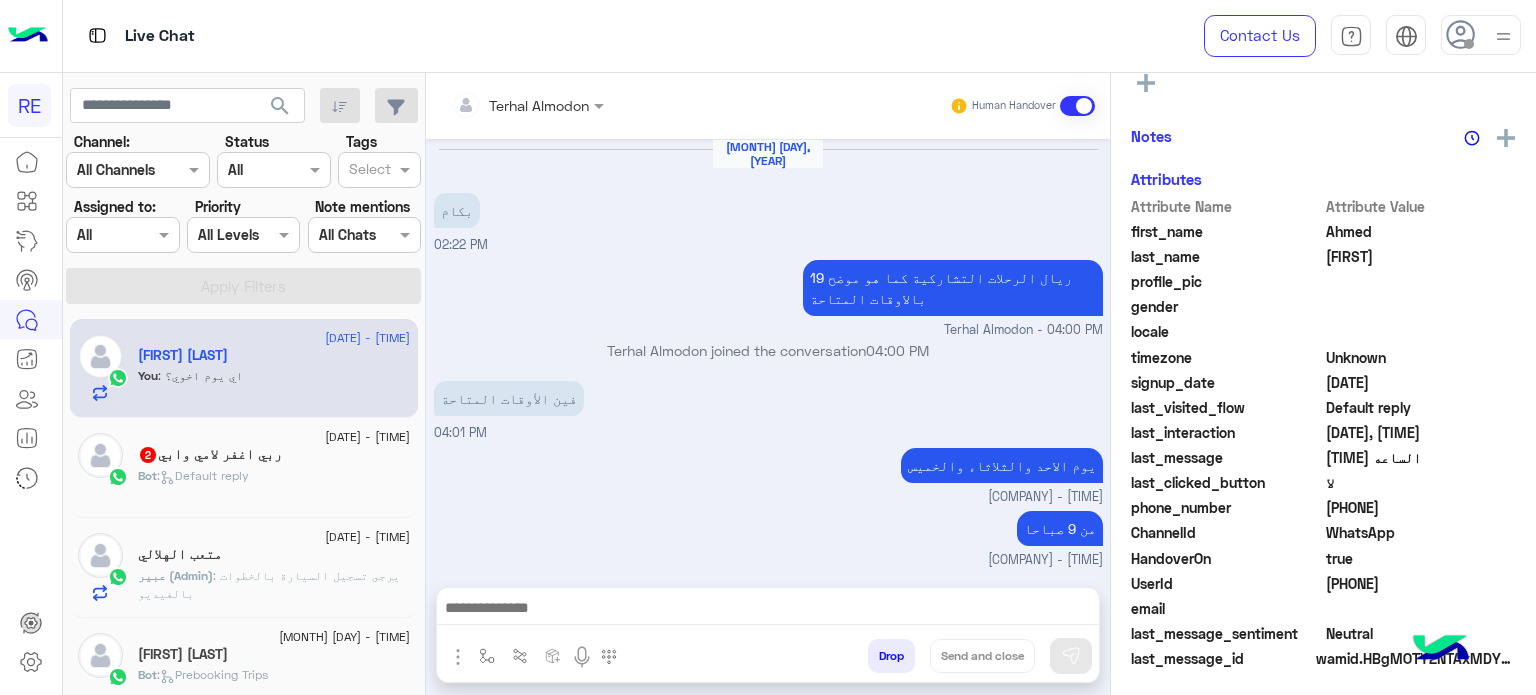 scroll, scrollTop: 311, scrollLeft: 0, axis: vertical 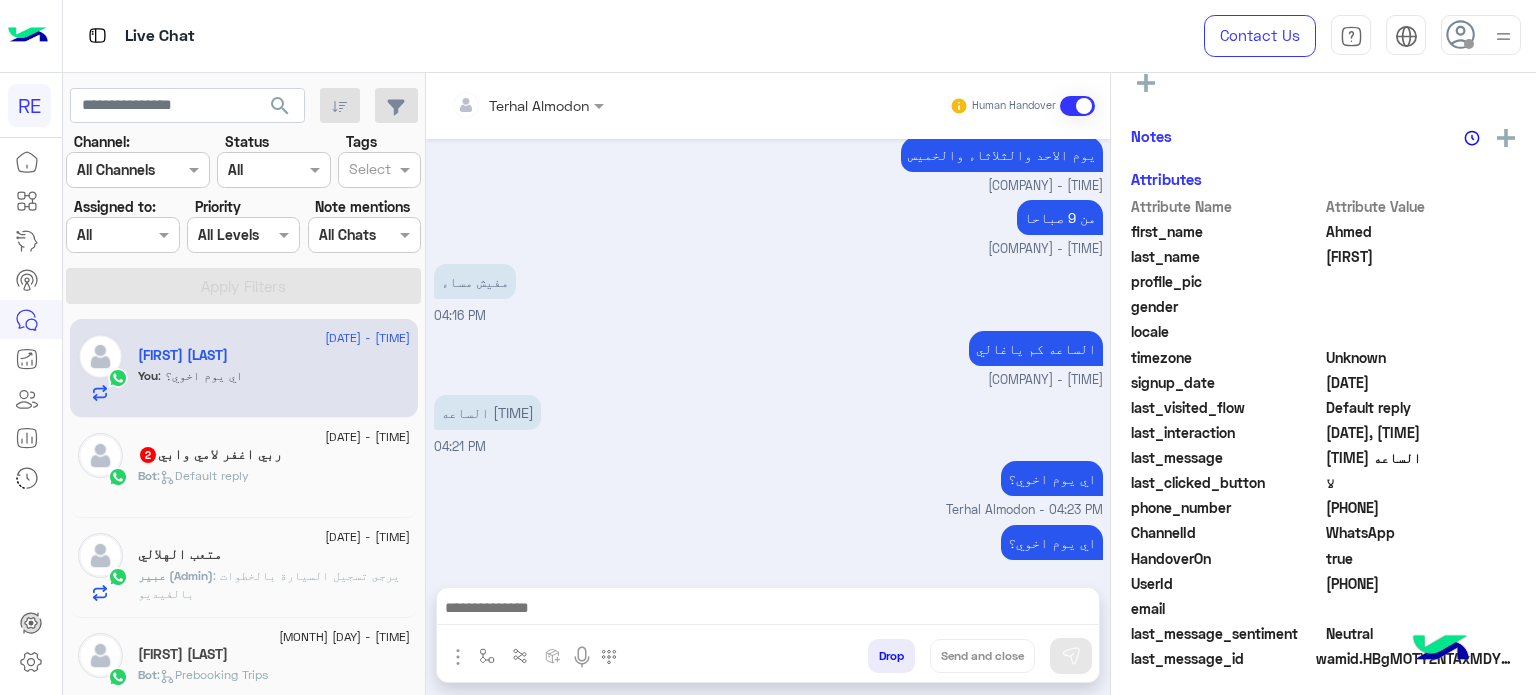 click on "Bot :   Default reply" 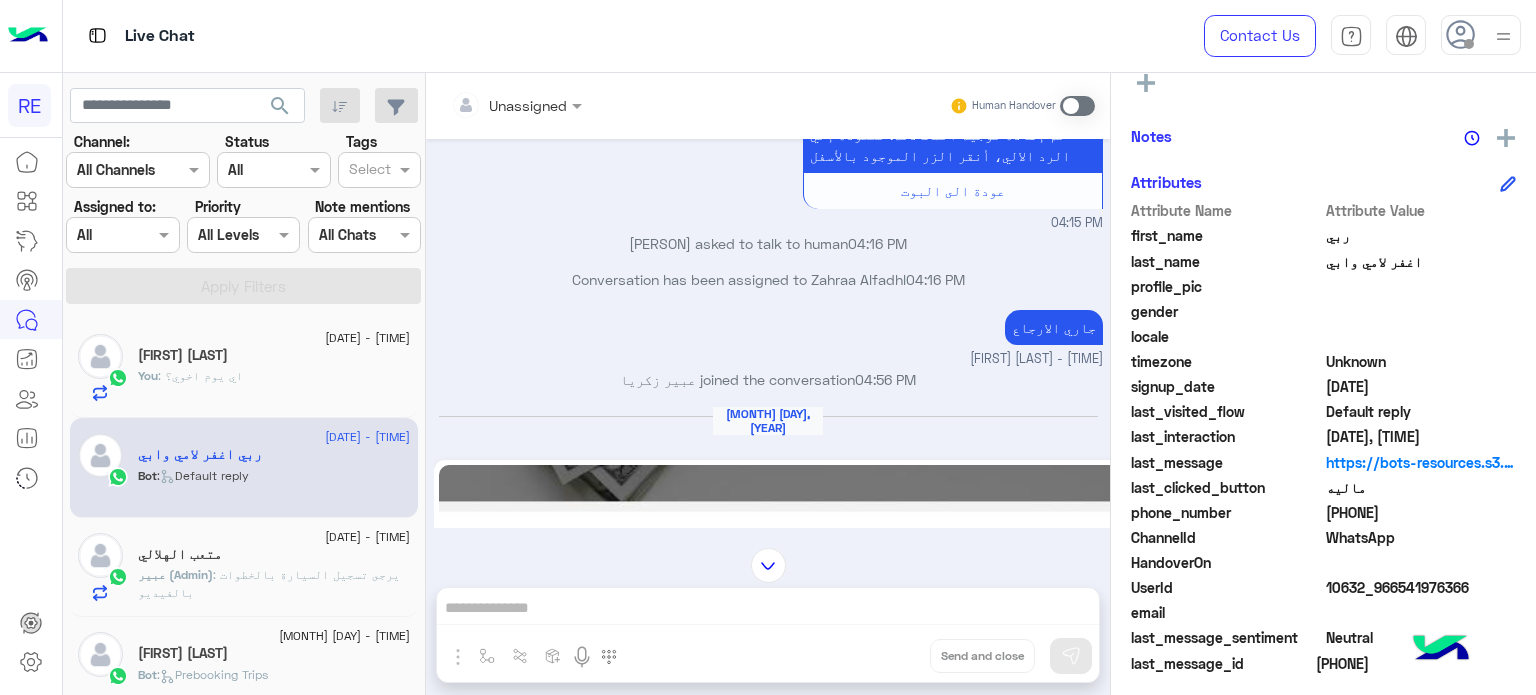 scroll, scrollTop: 562, scrollLeft: 0, axis: vertical 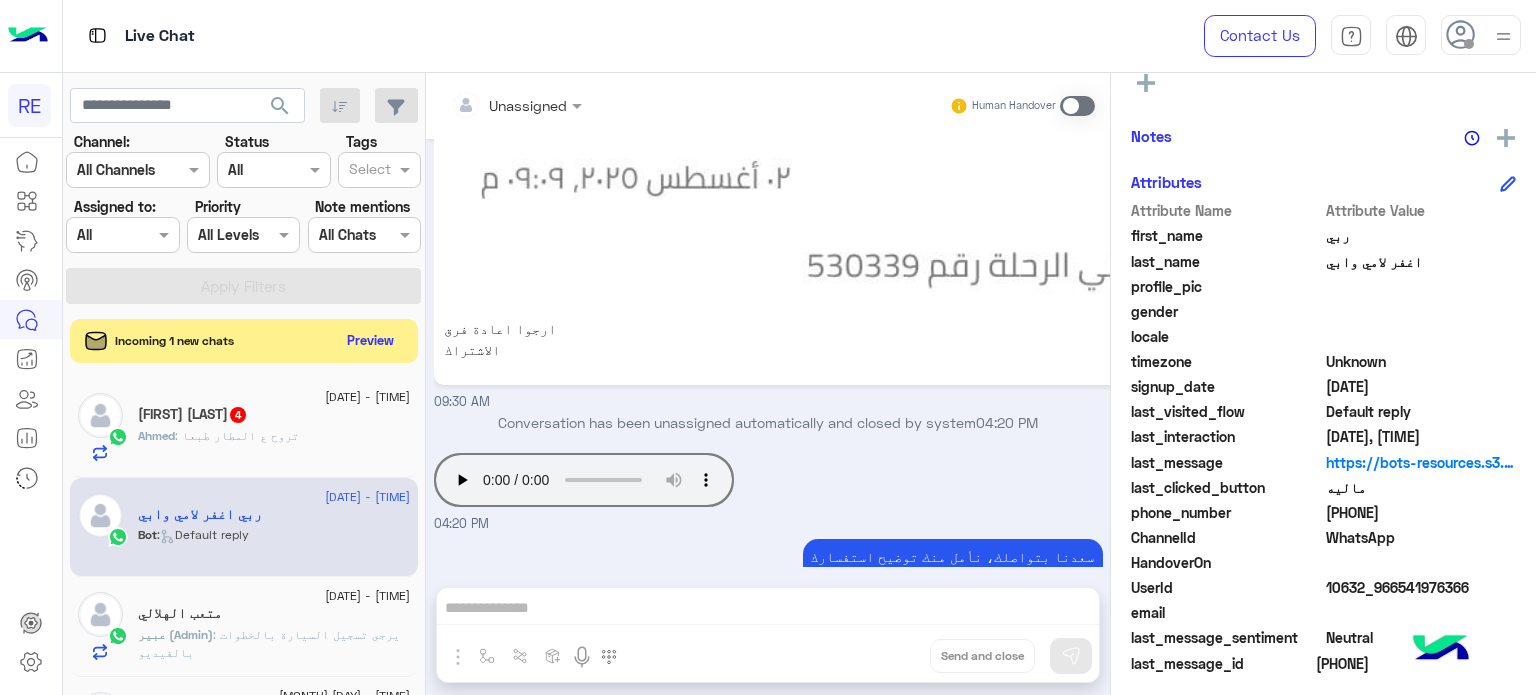 click on "[FIRST] : تروح ع المطار طبعا" 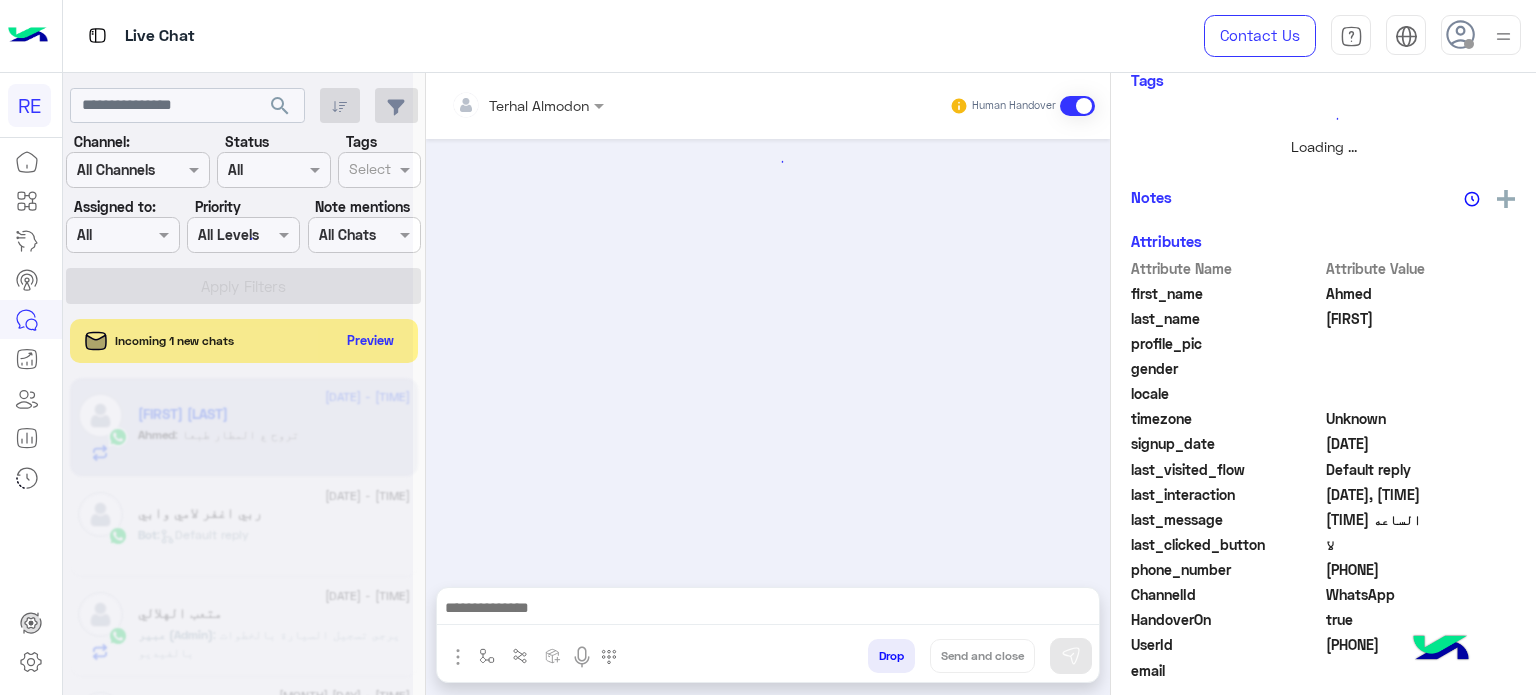 scroll, scrollTop: 0, scrollLeft: 0, axis: both 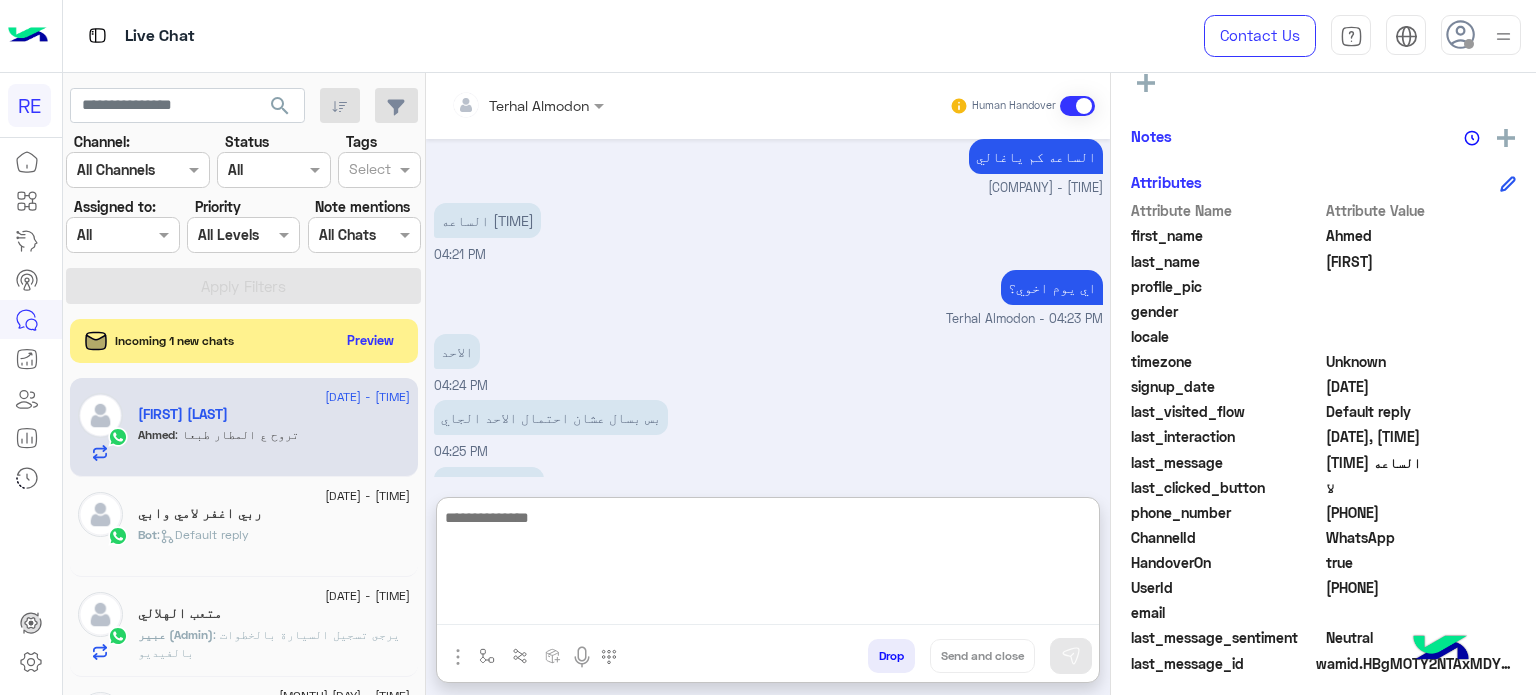 click at bounding box center [768, 565] 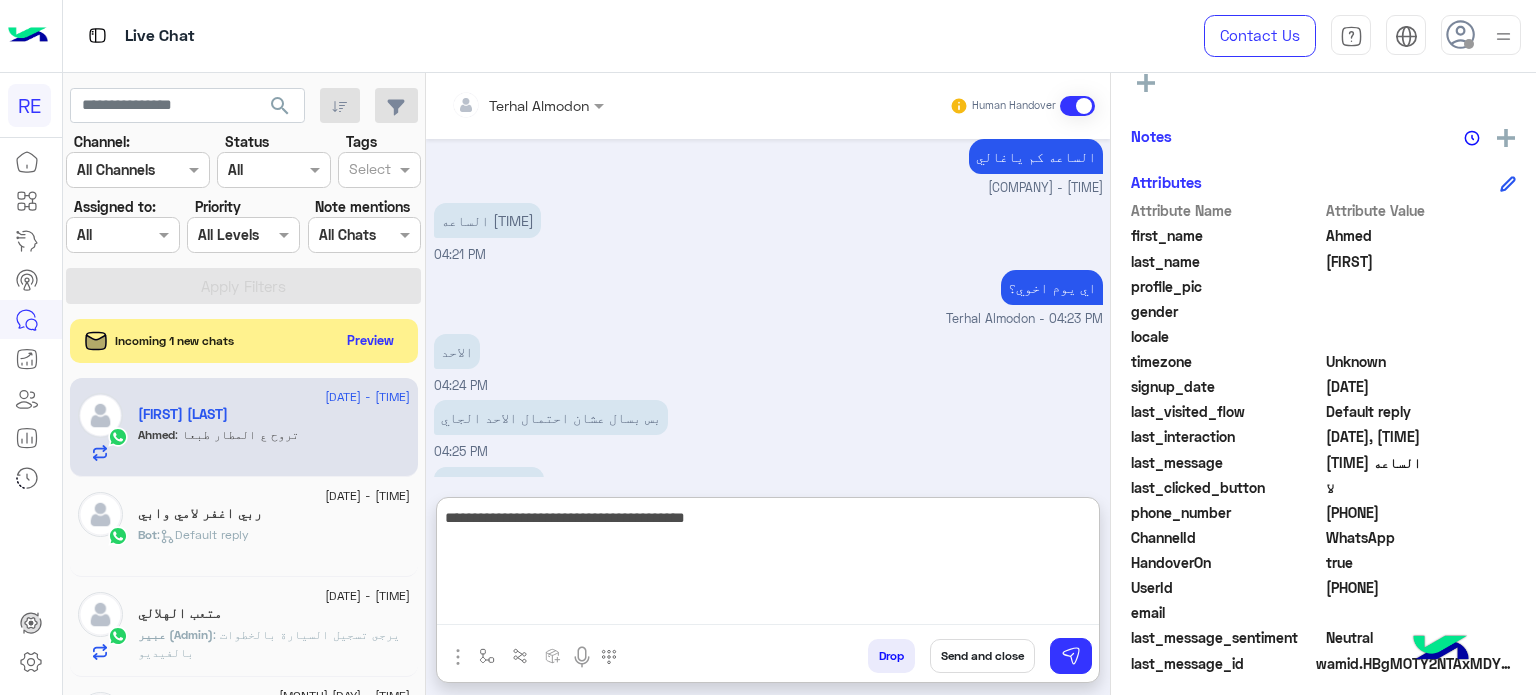 type on "**********" 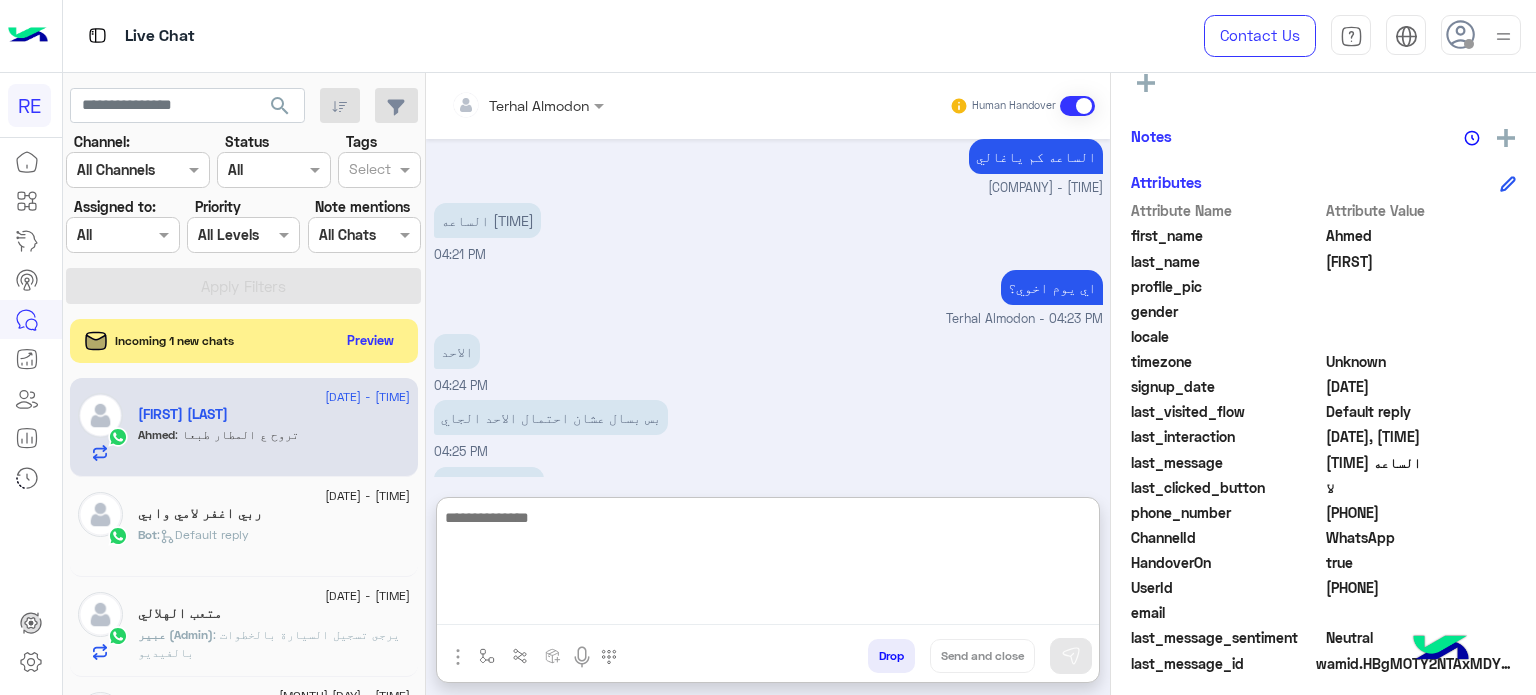 scroll, scrollTop: 413, scrollLeft: 0, axis: vertical 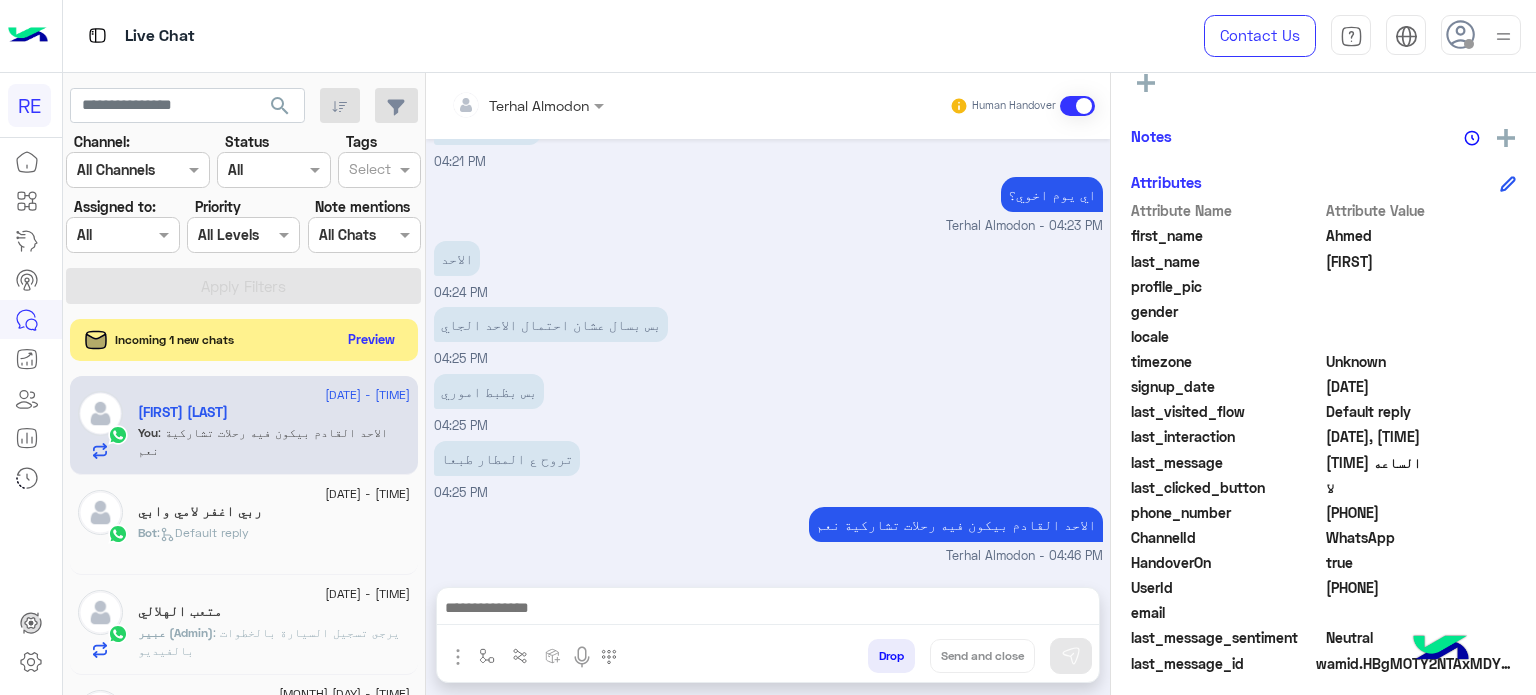 click on "Preview" 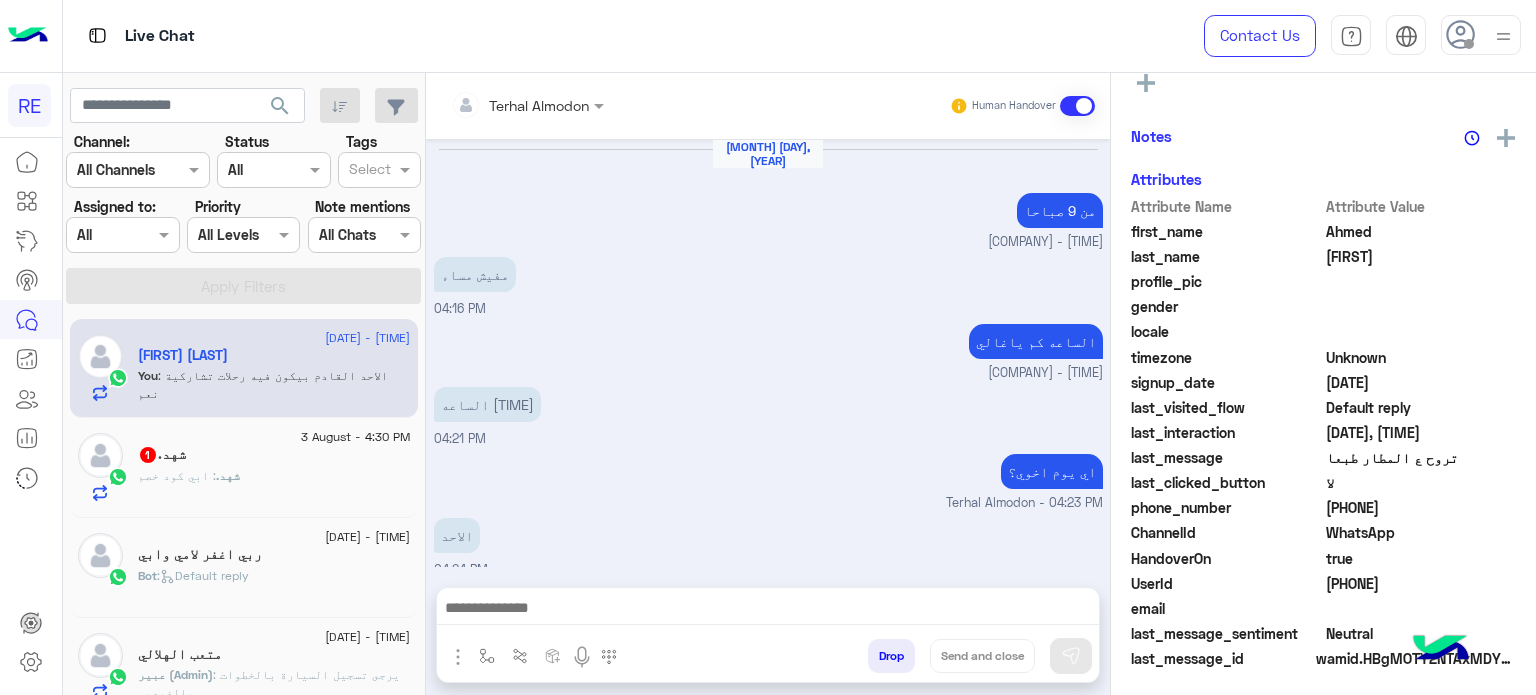 scroll, scrollTop: 259, scrollLeft: 0, axis: vertical 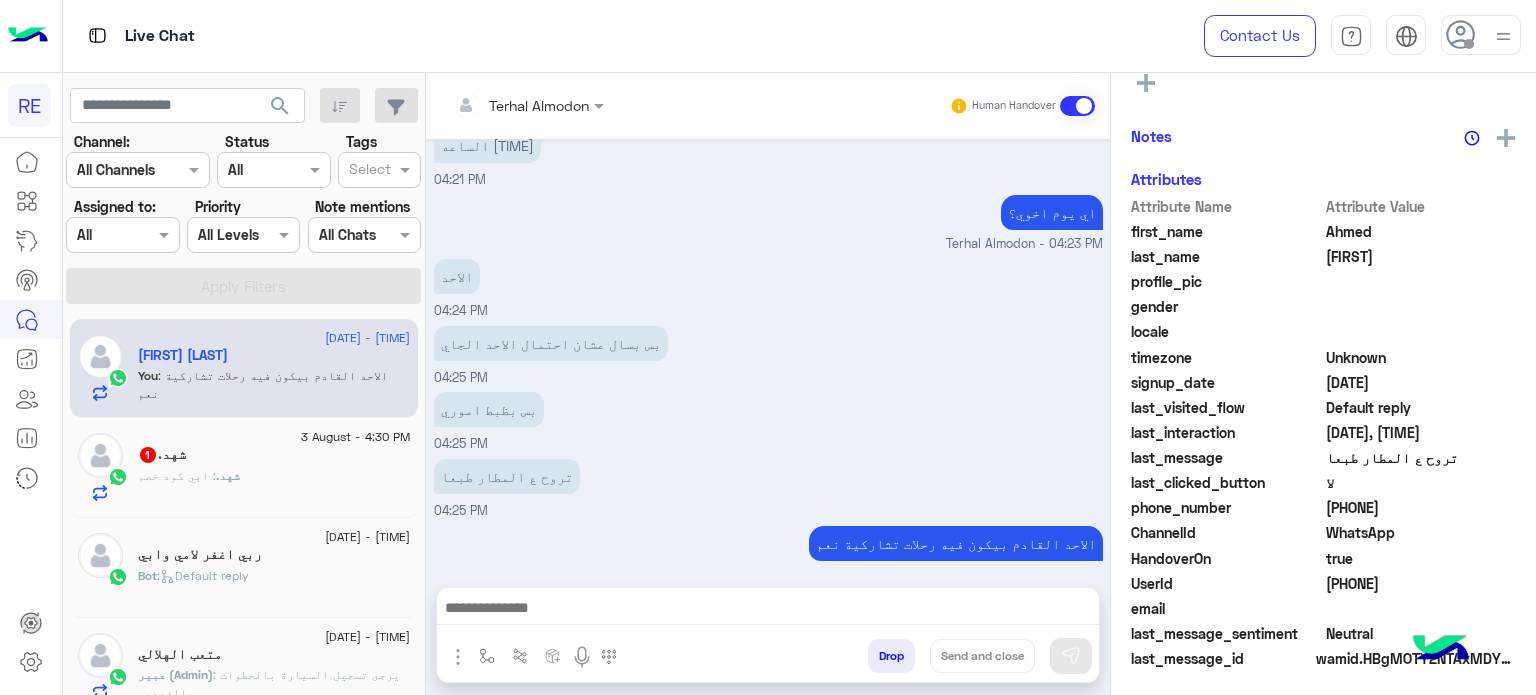 click on "[FIRST] : ابي كود خصم" 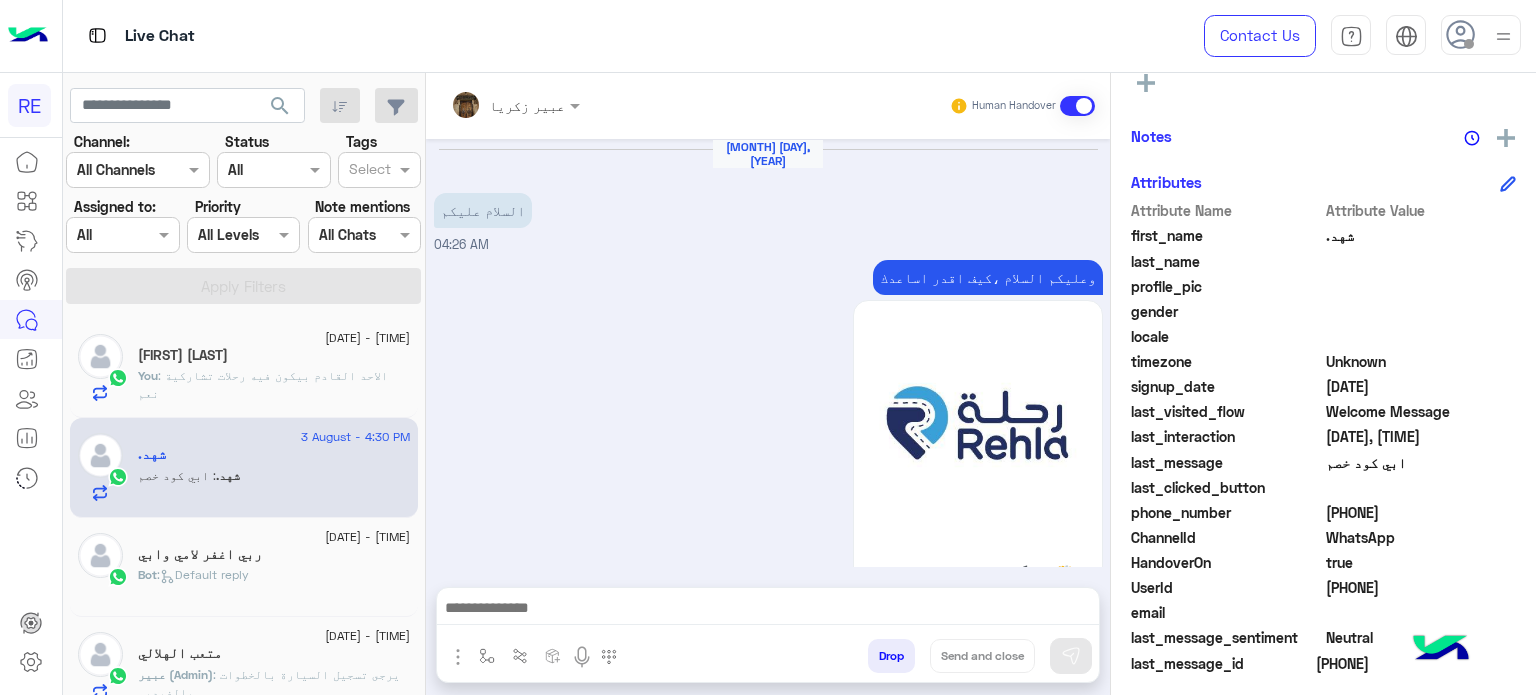 scroll, scrollTop: 470, scrollLeft: 0, axis: vertical 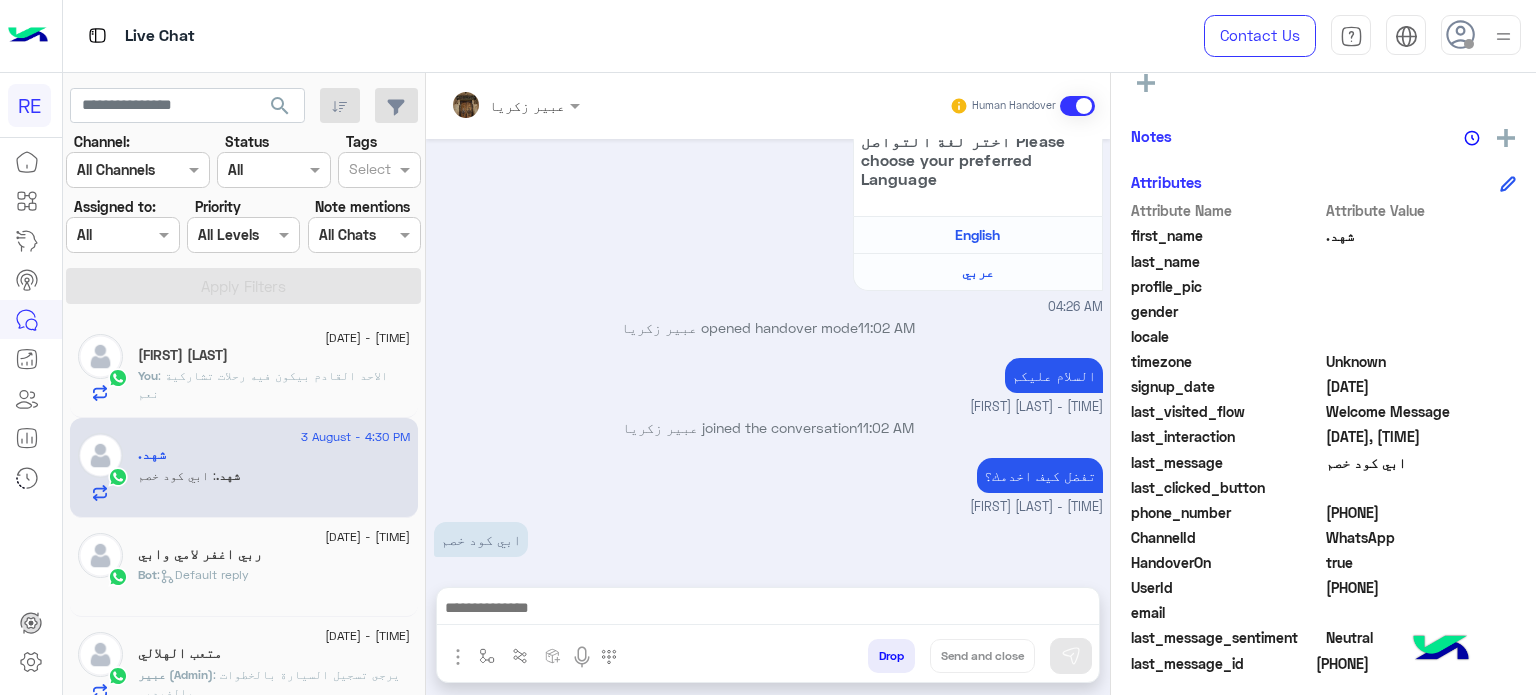 drag, startPoint x: 813, startPoint y: 633, endPoint x: 823, endPoint y: 616, distance: 19.723083 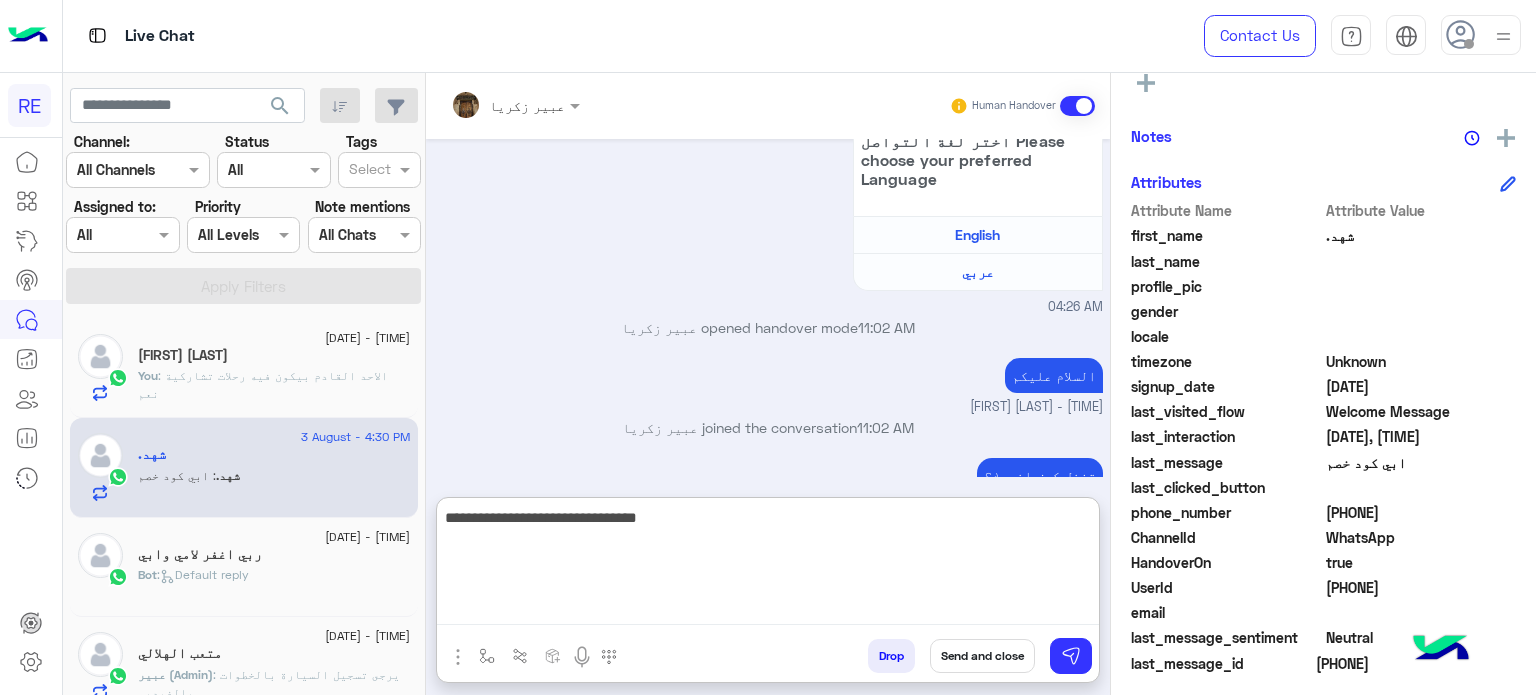 type on "**********" 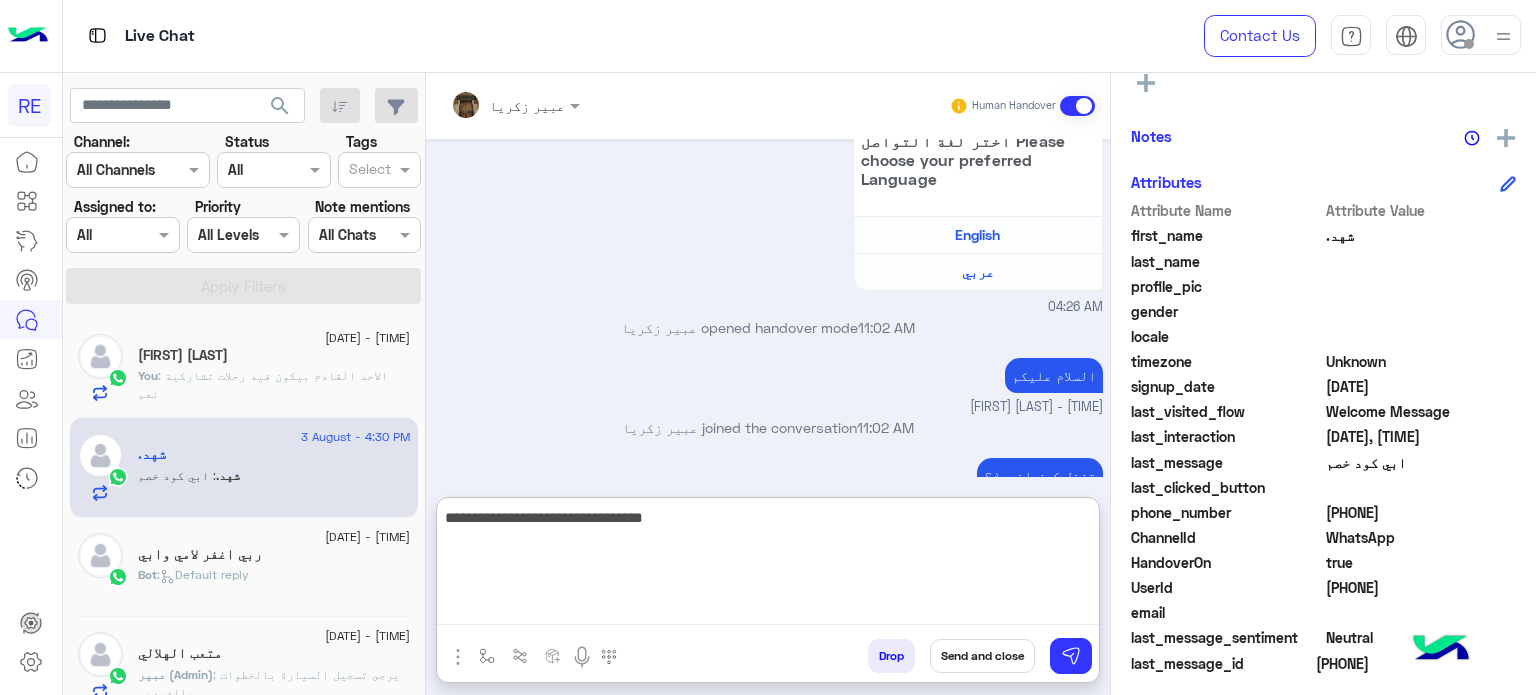 type 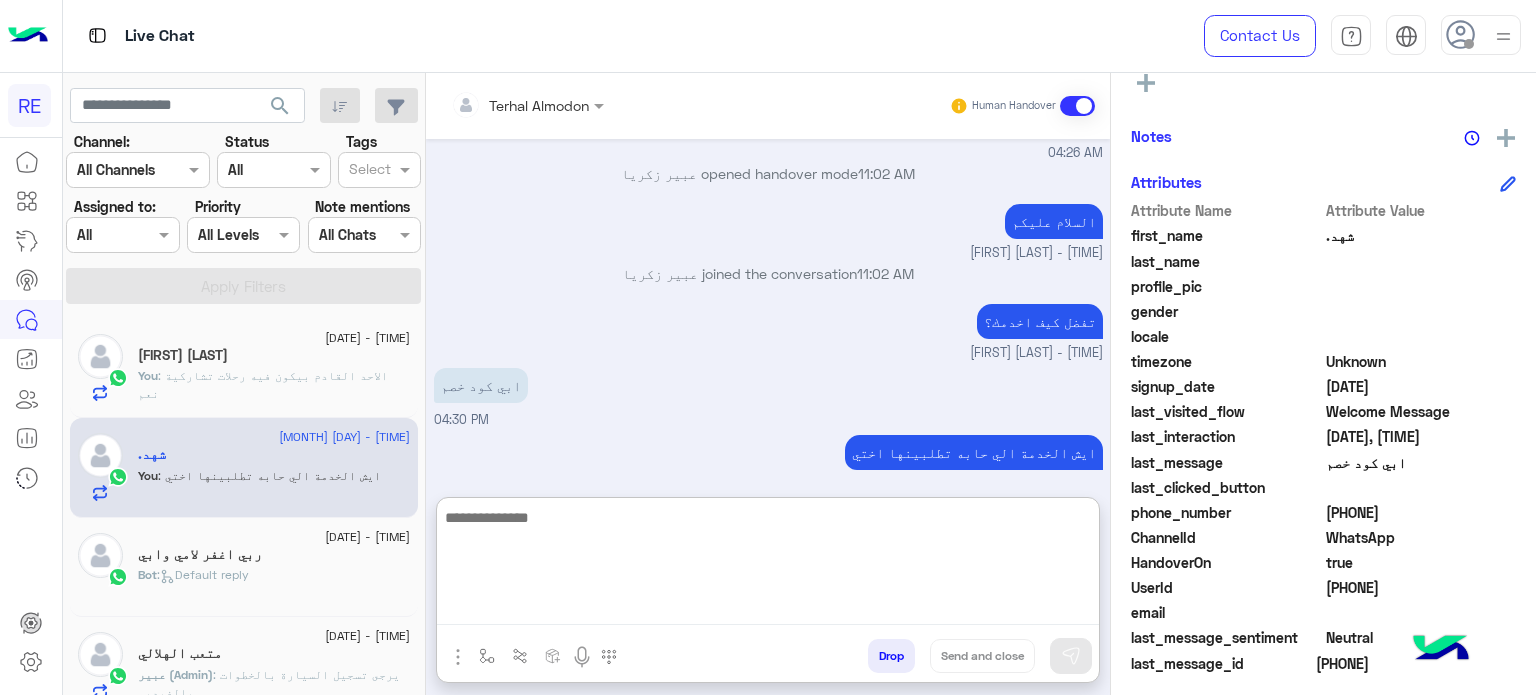 scroll, scrollTop: 660, scrollLeft: 0, axis: vertical 